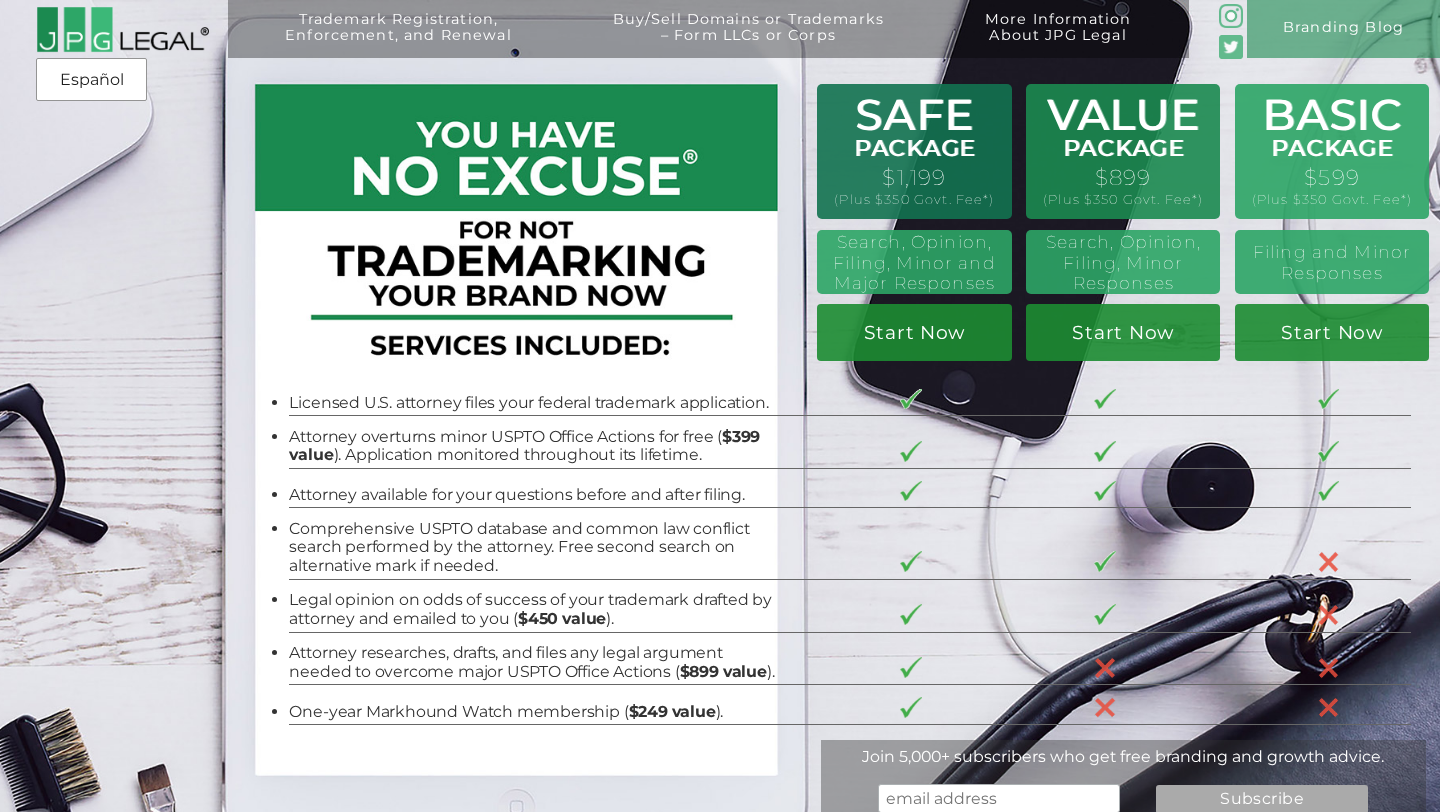 scroll, scrollTop: 0, scrollLeft: 0, axis: both 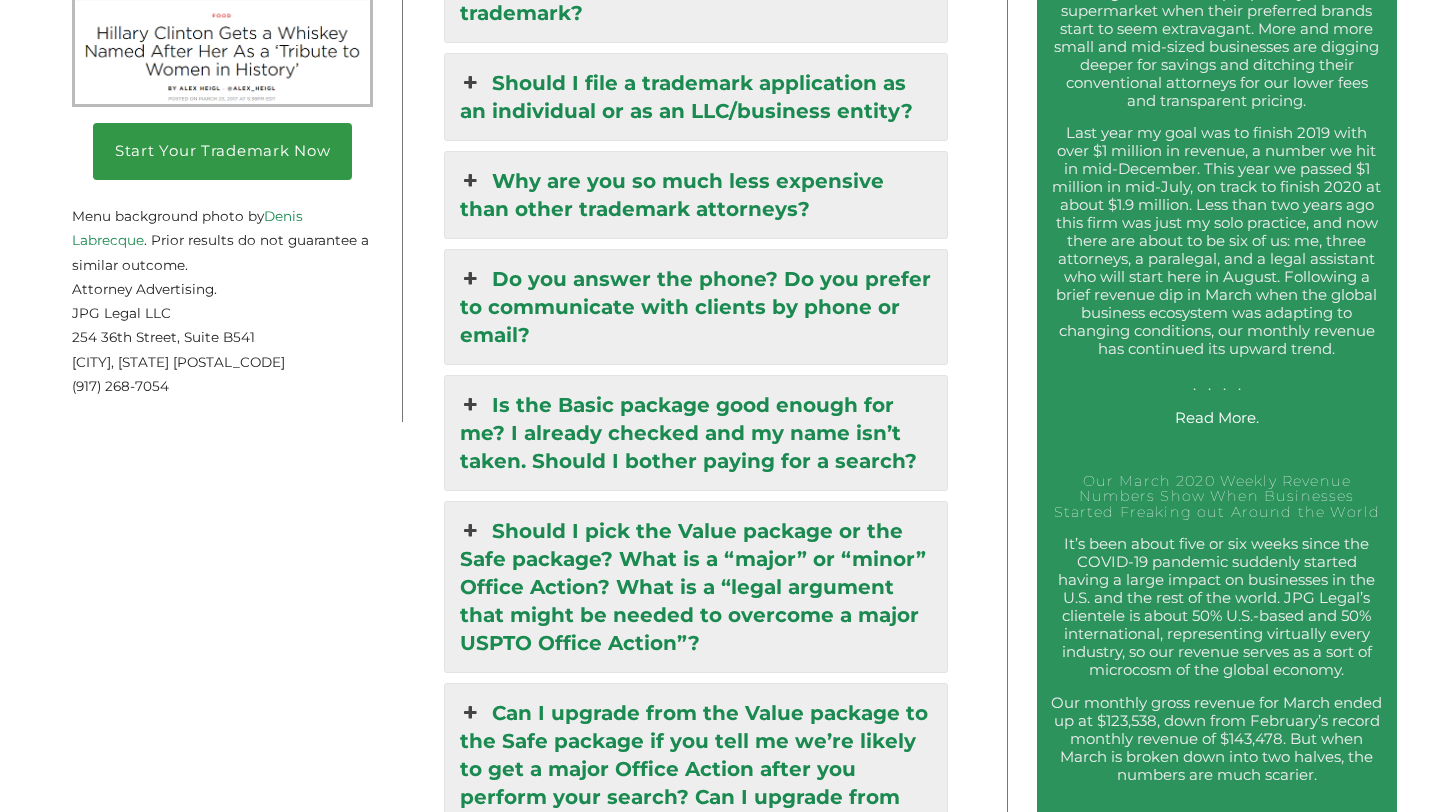 click on "Should I pick the Value package or the Safe package? What is a “major” or “minor” Office Action? What is a “legal argument that might be needed to overcome a major USPTO Office Action”?" at bounding box center [696, 587] 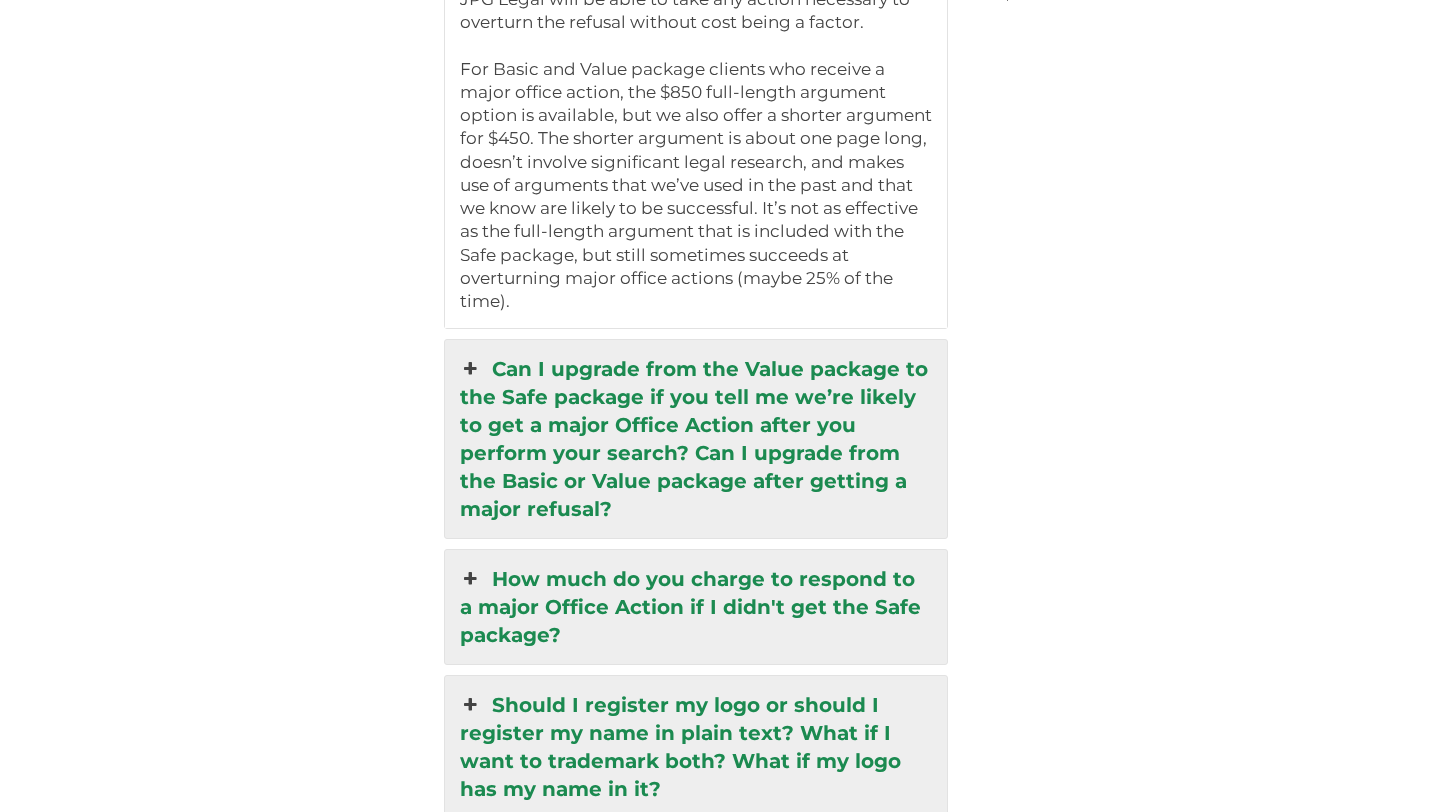 scroll, scrollTop: 4450, scrollLeft: 0, axis: vertical 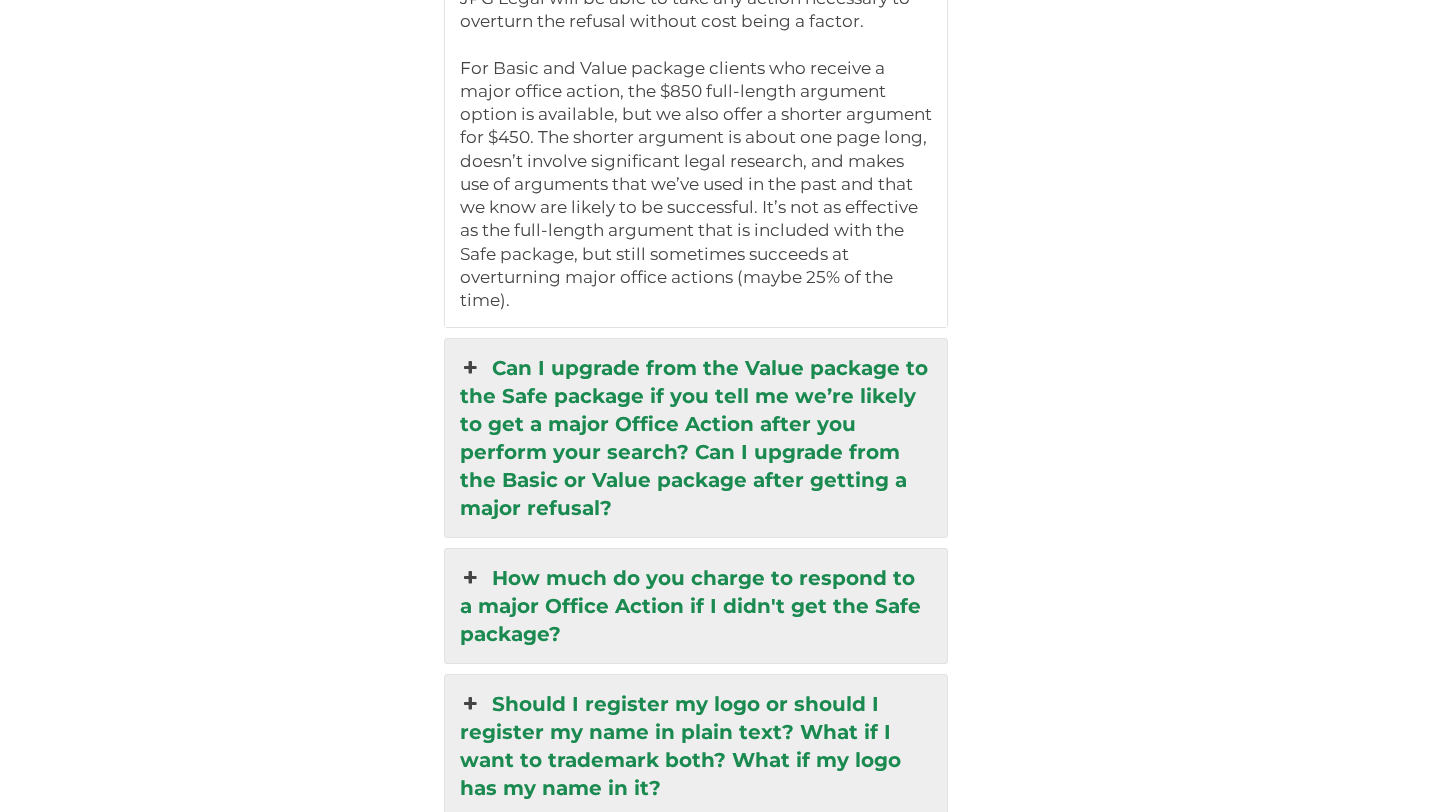 click on "Can I upgrade from the Value package to the Safe package if you tell me we’re likely to get a major Office Action after you perform your search? Can I upgrade from the Basic or Value package after getting a major refusal?" at bounding box center [696, 438] 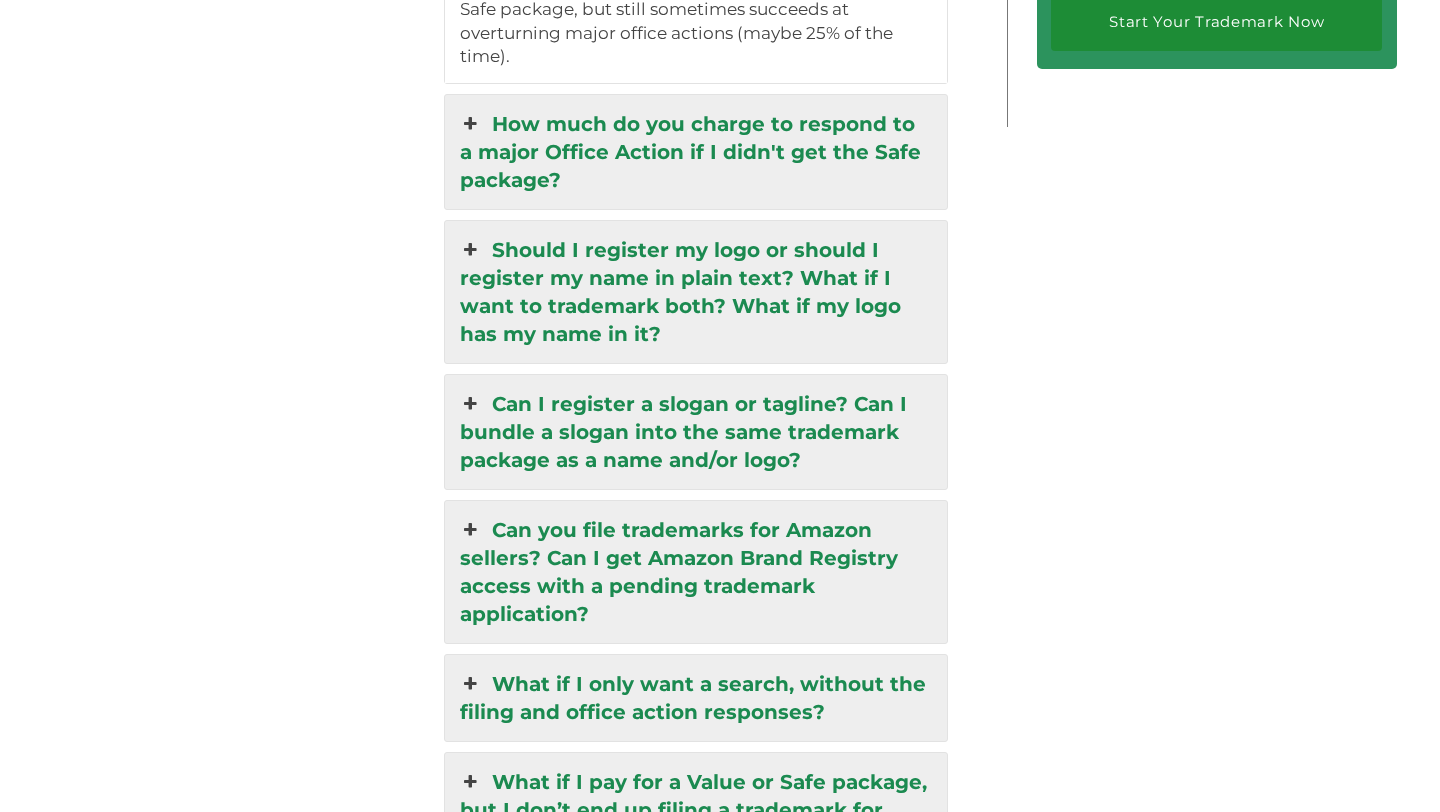 scroll, scrollTop: 4354, scrollLeft: 0, axis: vertical 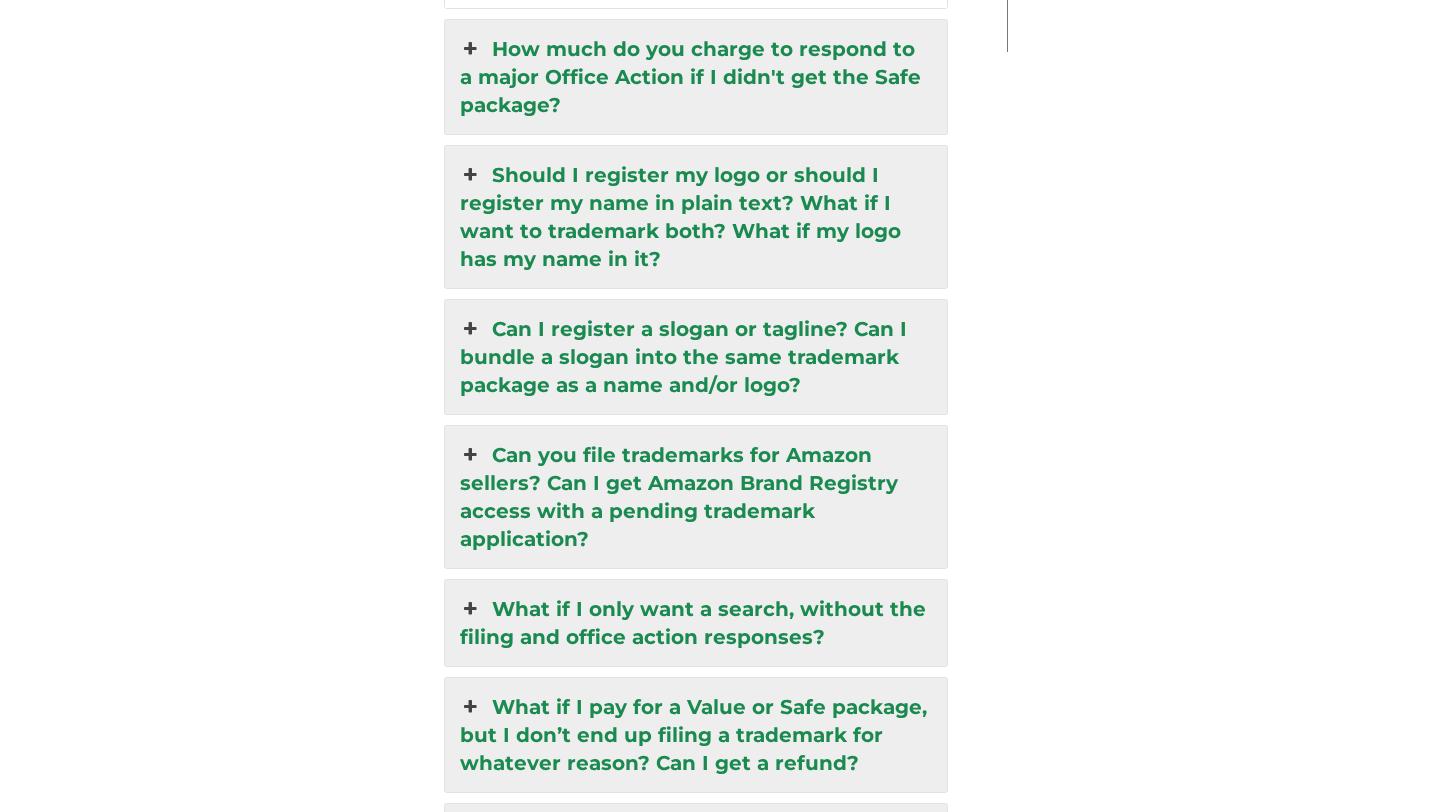 click on "Can you file trademarks for Amazon sellers? Can I get Amazon Brand Registry access with a pending trademark application?" at bounding box center (696, 497) 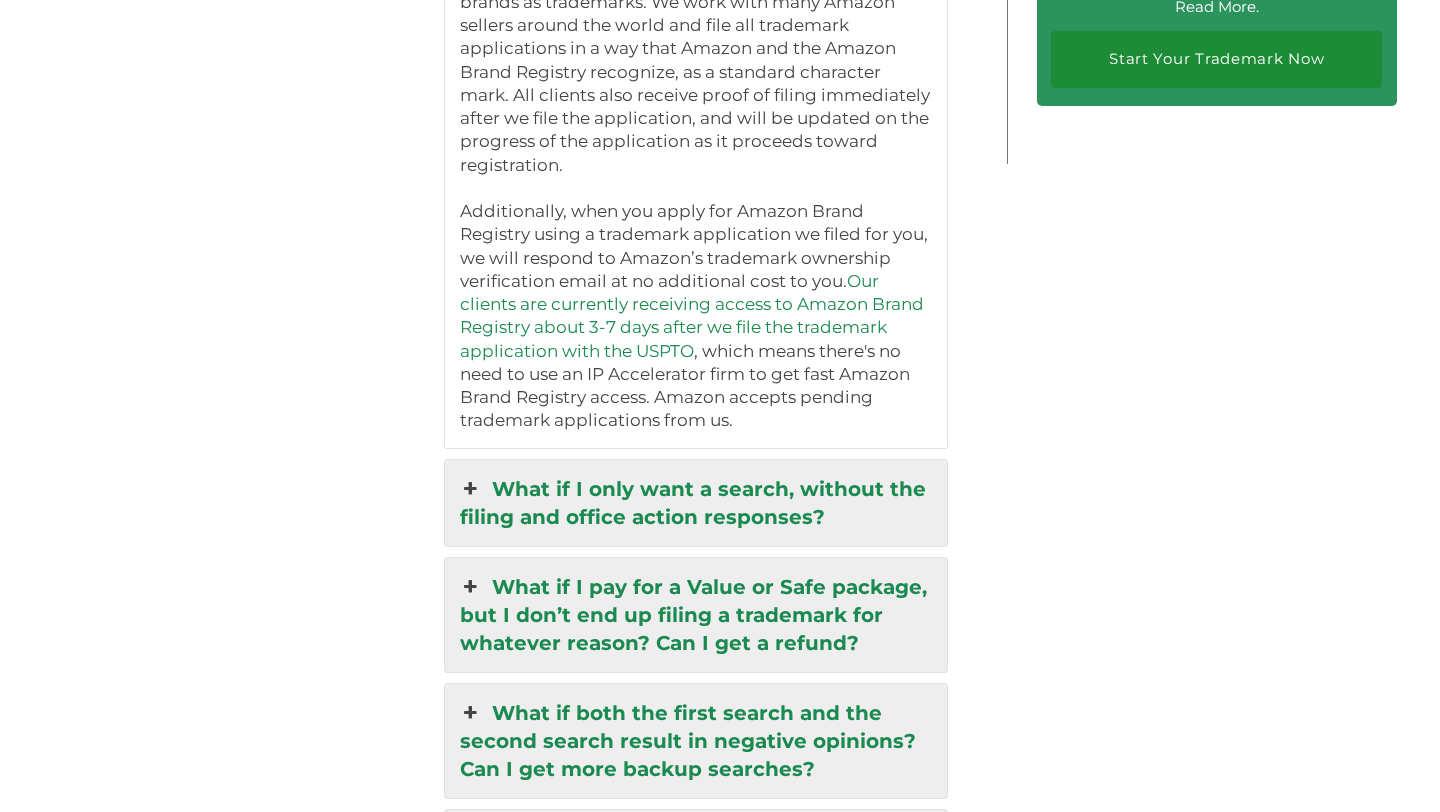 scroll, scrollTop: 4288, scrollLeft: 0, axis: vertical 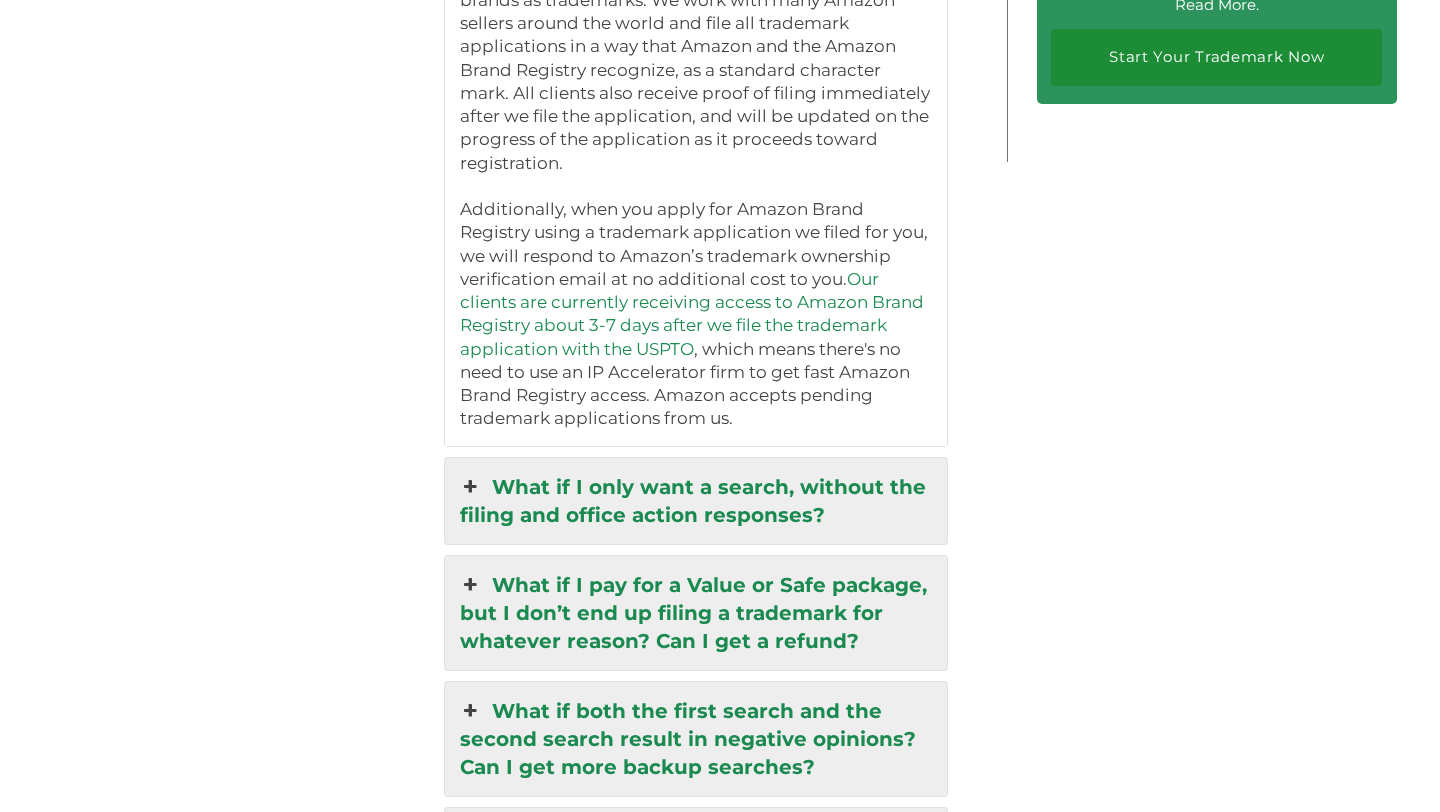 click on "What if I only want a search, without the filing and office action responses?" at bounding box center (696, 501) 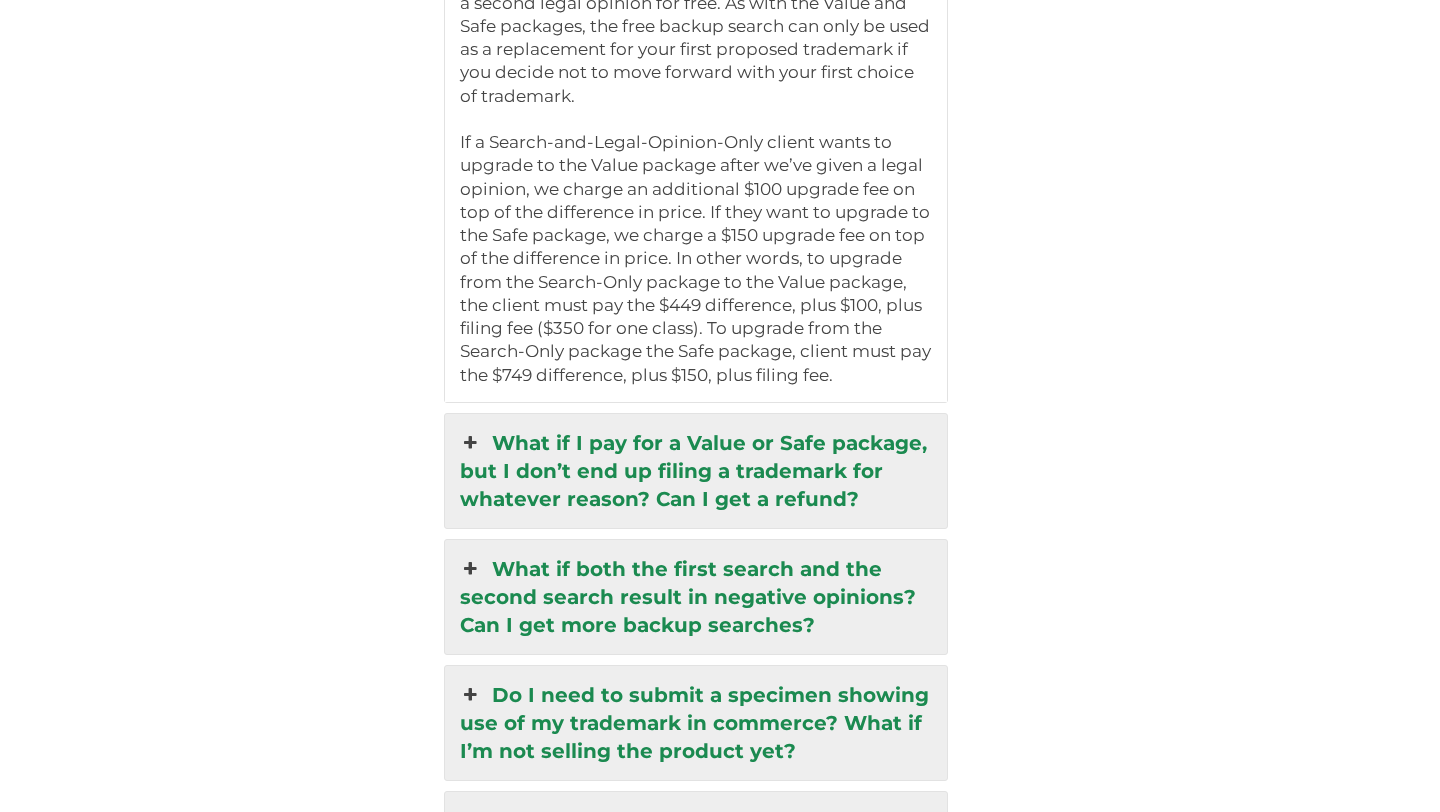 scroll, scrollTop: 4474, scrollLeft: 0, axis: vertical 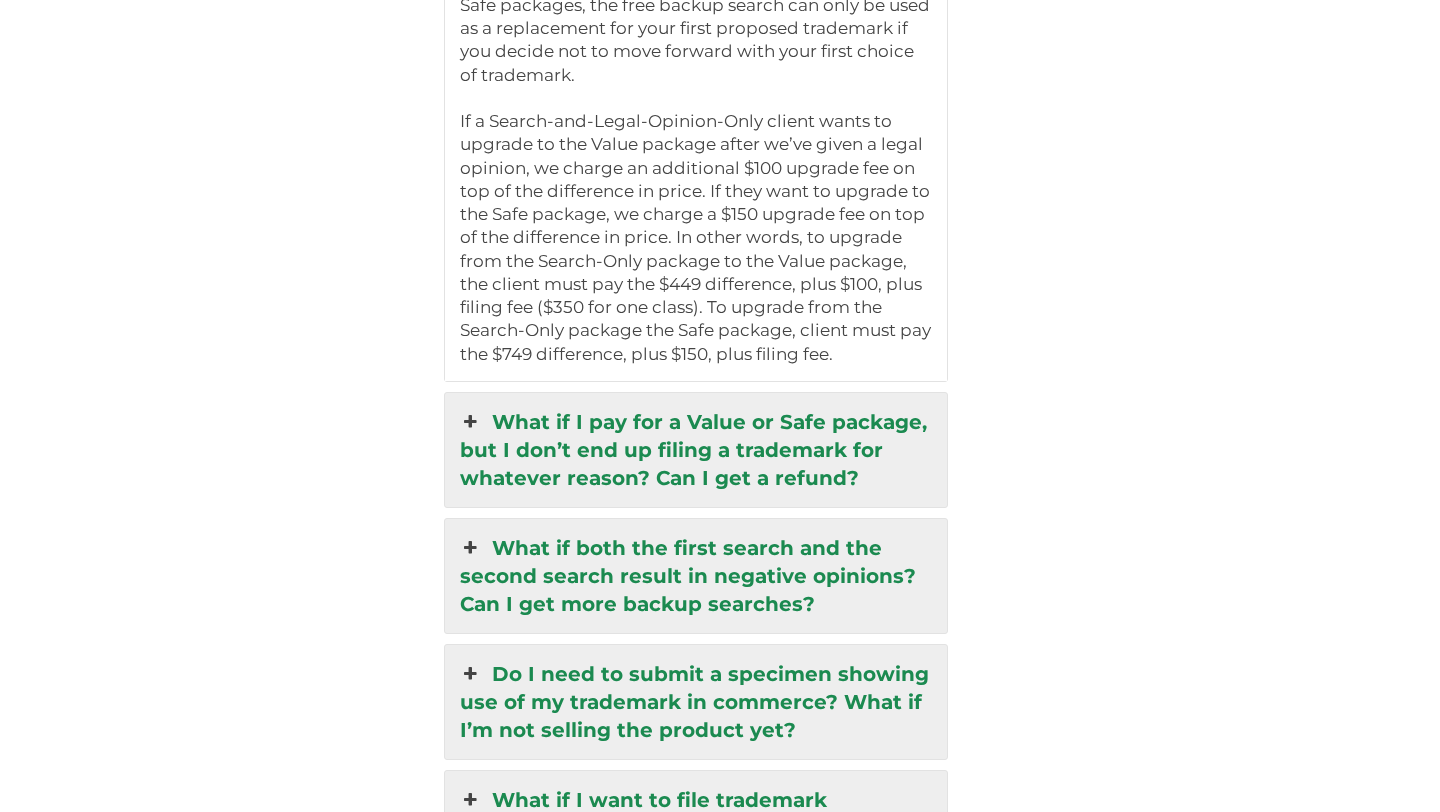 click on "What if I pay for a Value or Safe package, but I don’t end up filing a trademark for whatever reason? Can I get a refund?" at bounding box center [696, 450] 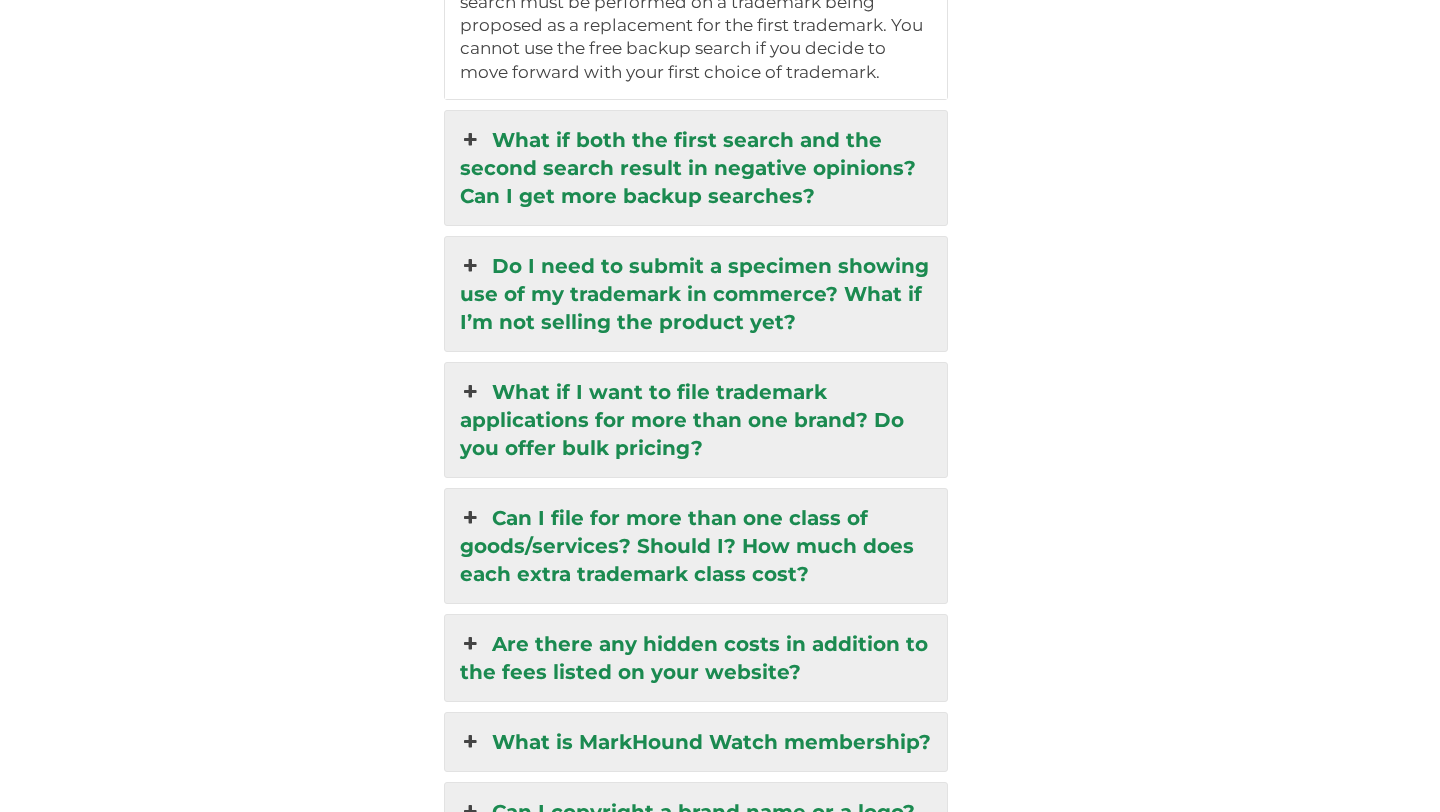 scroll, scrollTop: 5255, scrollLeft: 0, axis: vertical 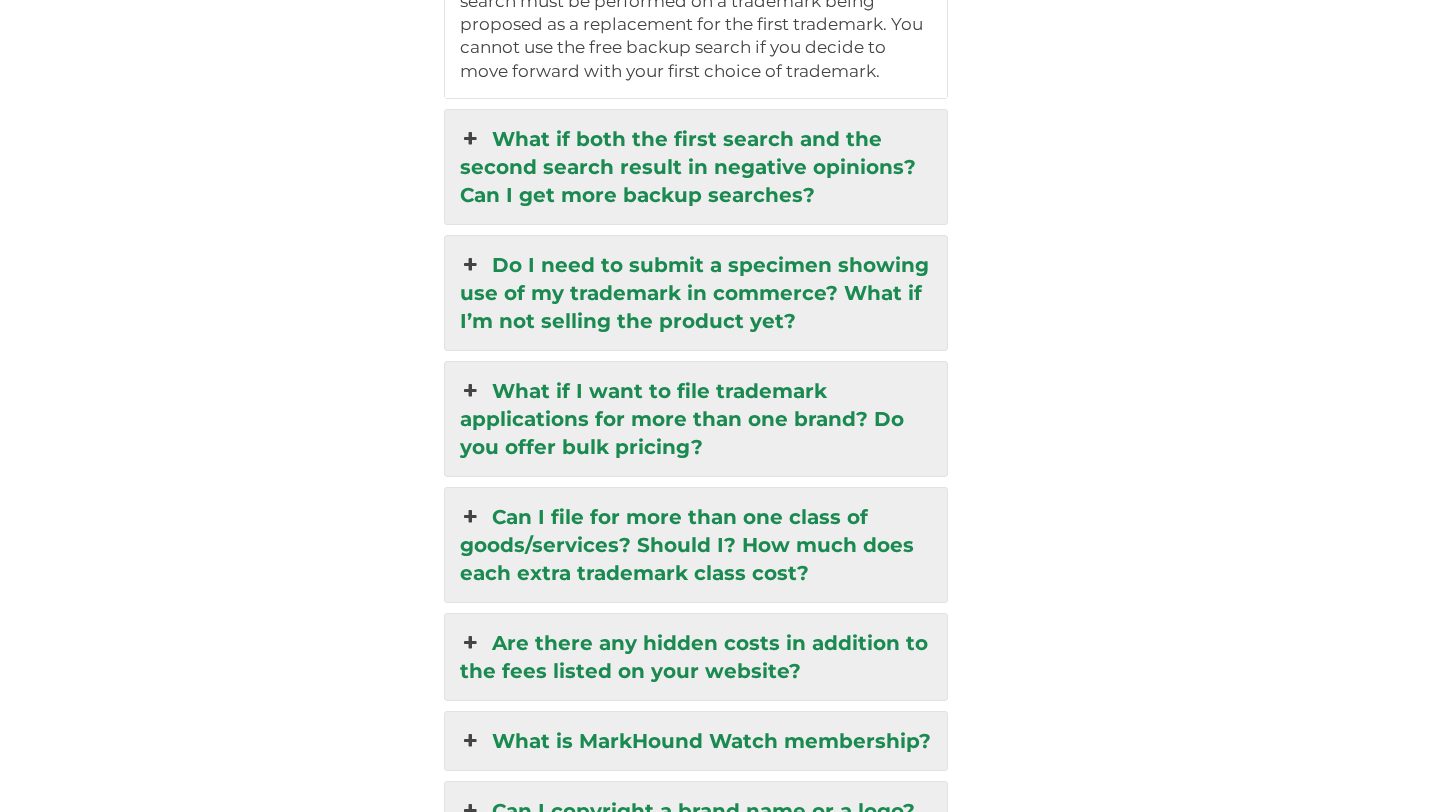 click on "Can I file for more than one class of goods/services? Should I? How much does each extra trademark class cost?" at bounding box center (696, 545) 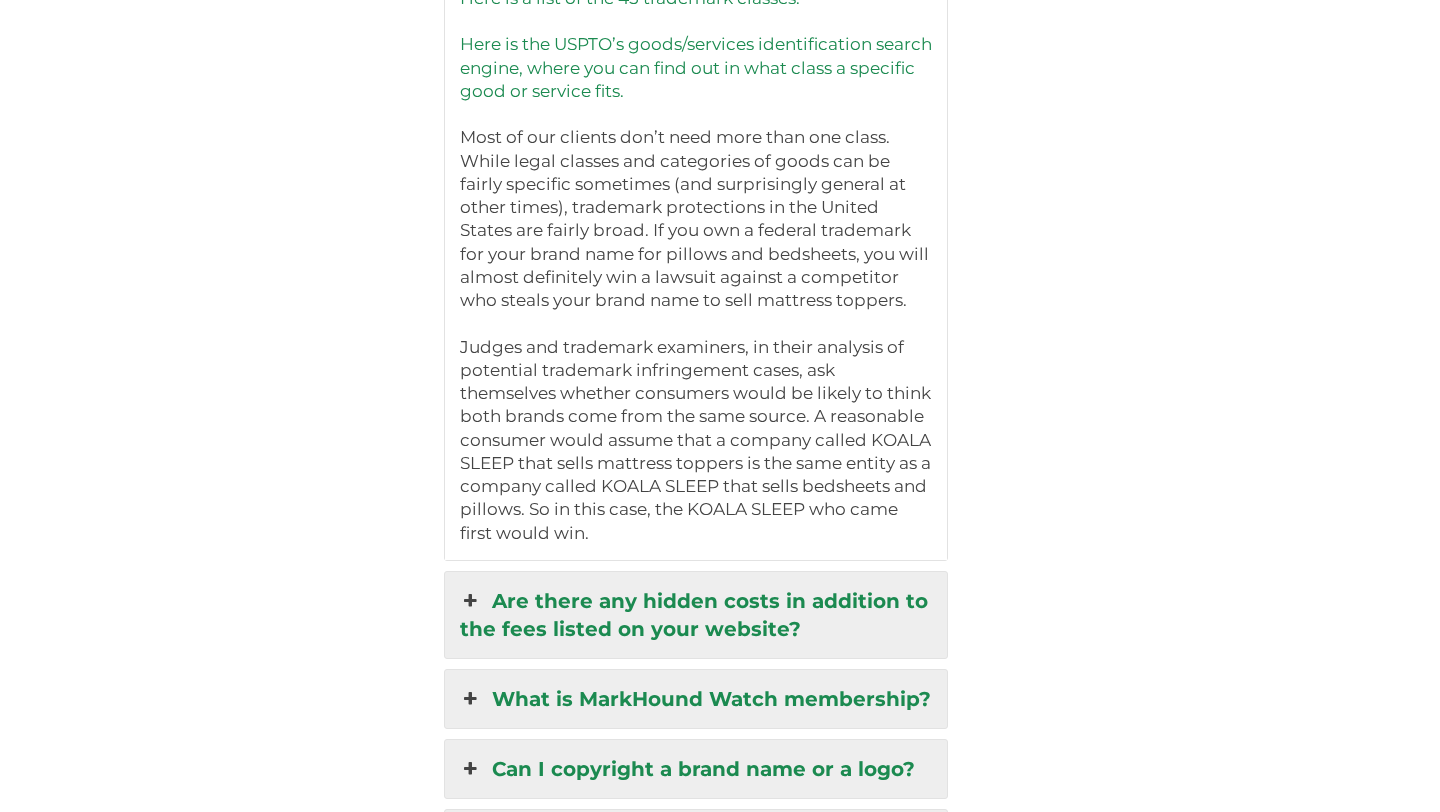 scroll, scrollTop: 5435, scrollLeft: 0, axis: vertical 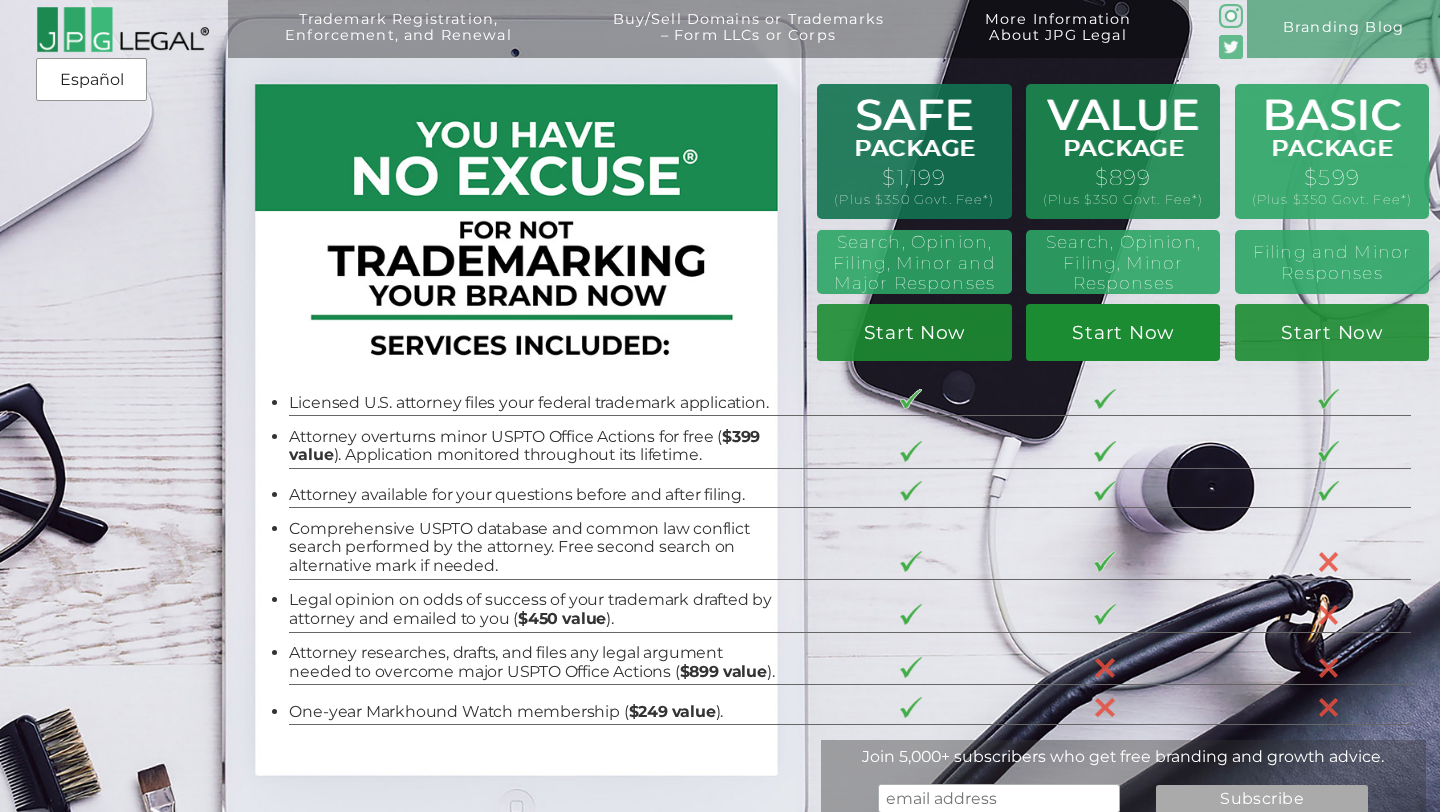 click on "Start Now" at bounding box center (1123, 332) 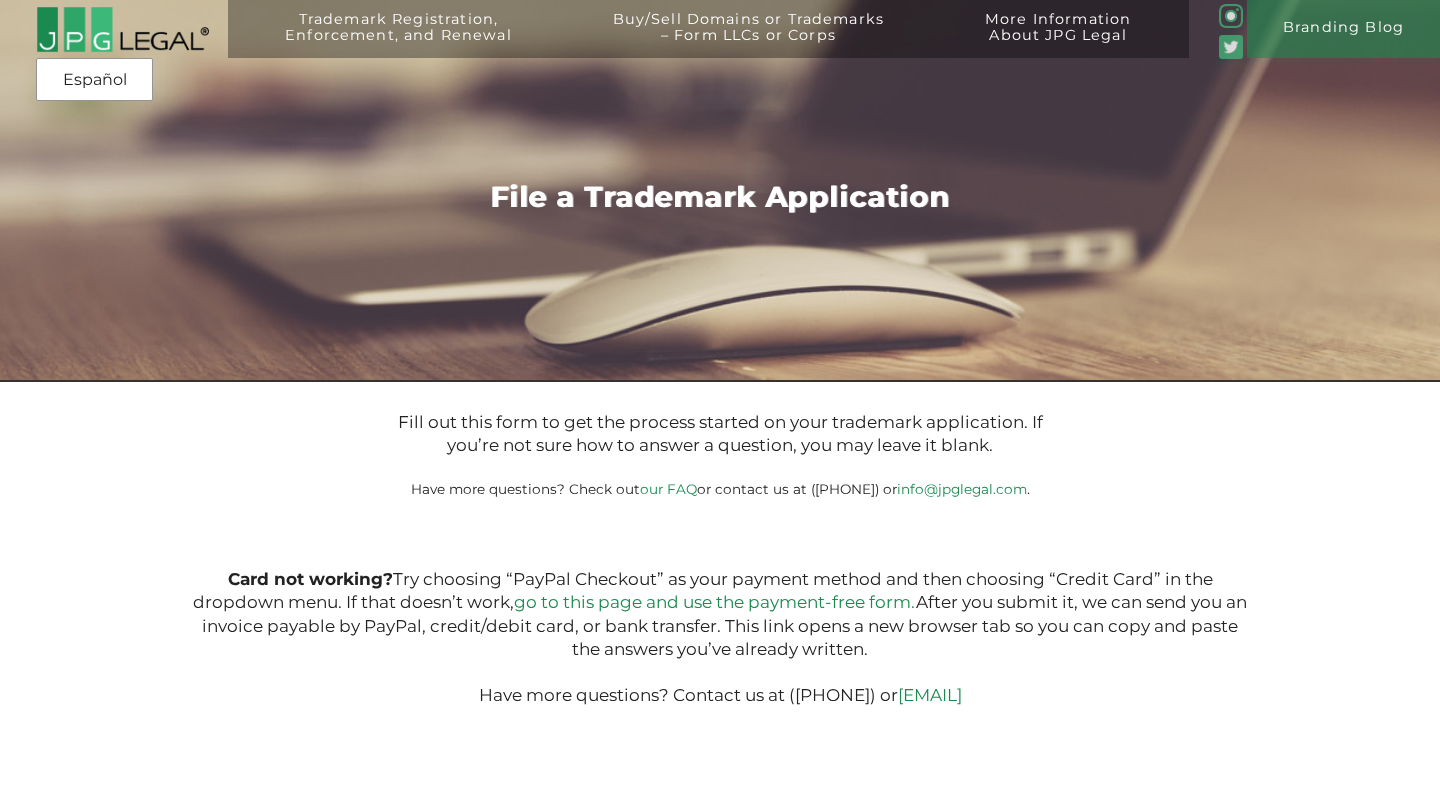 scroll, scrollTop: 0, scrollLeft: 0, axis: both 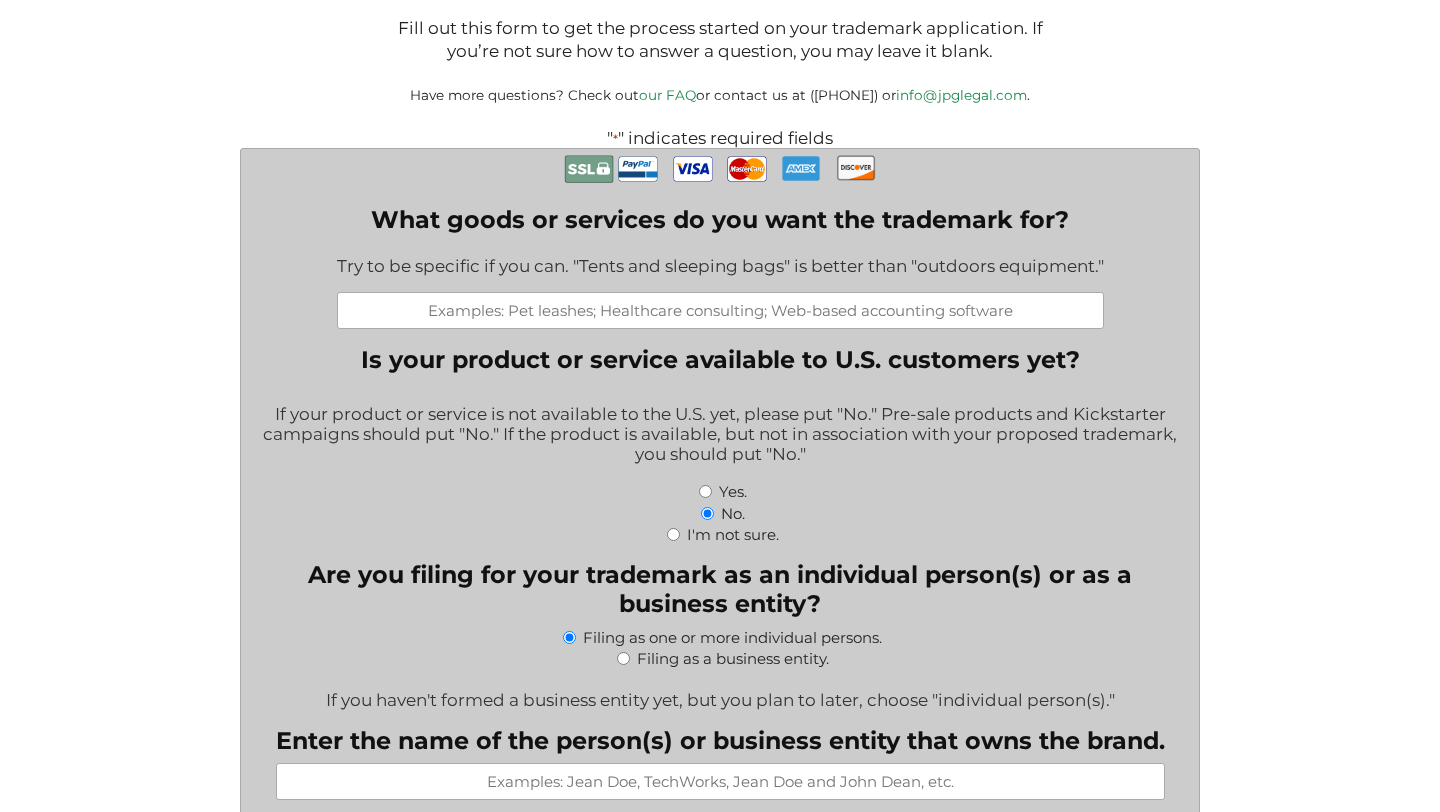 click on "What goods or services do you want the trademark for?" at bounding box center (720, 310) 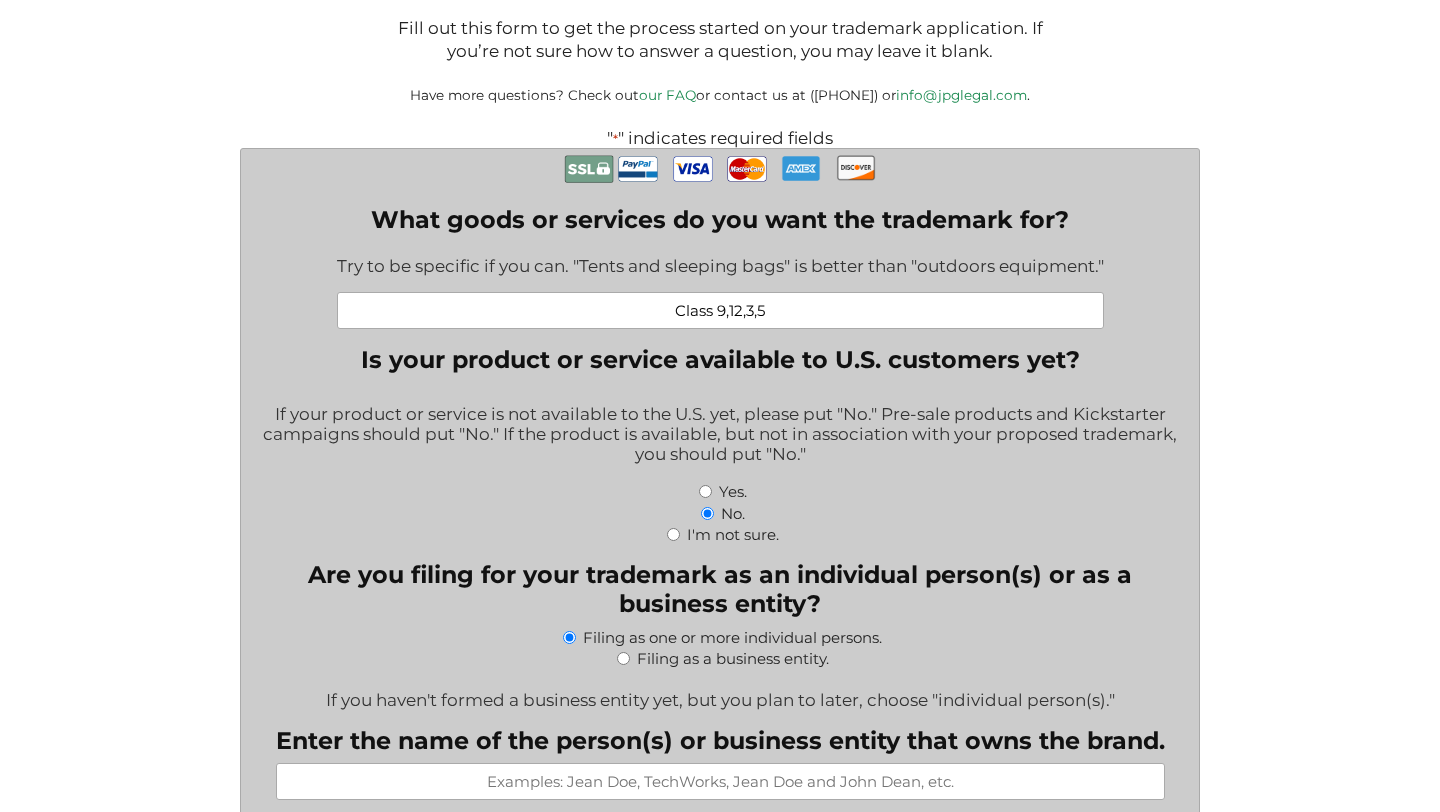 type on "Class 9,12,3,5" 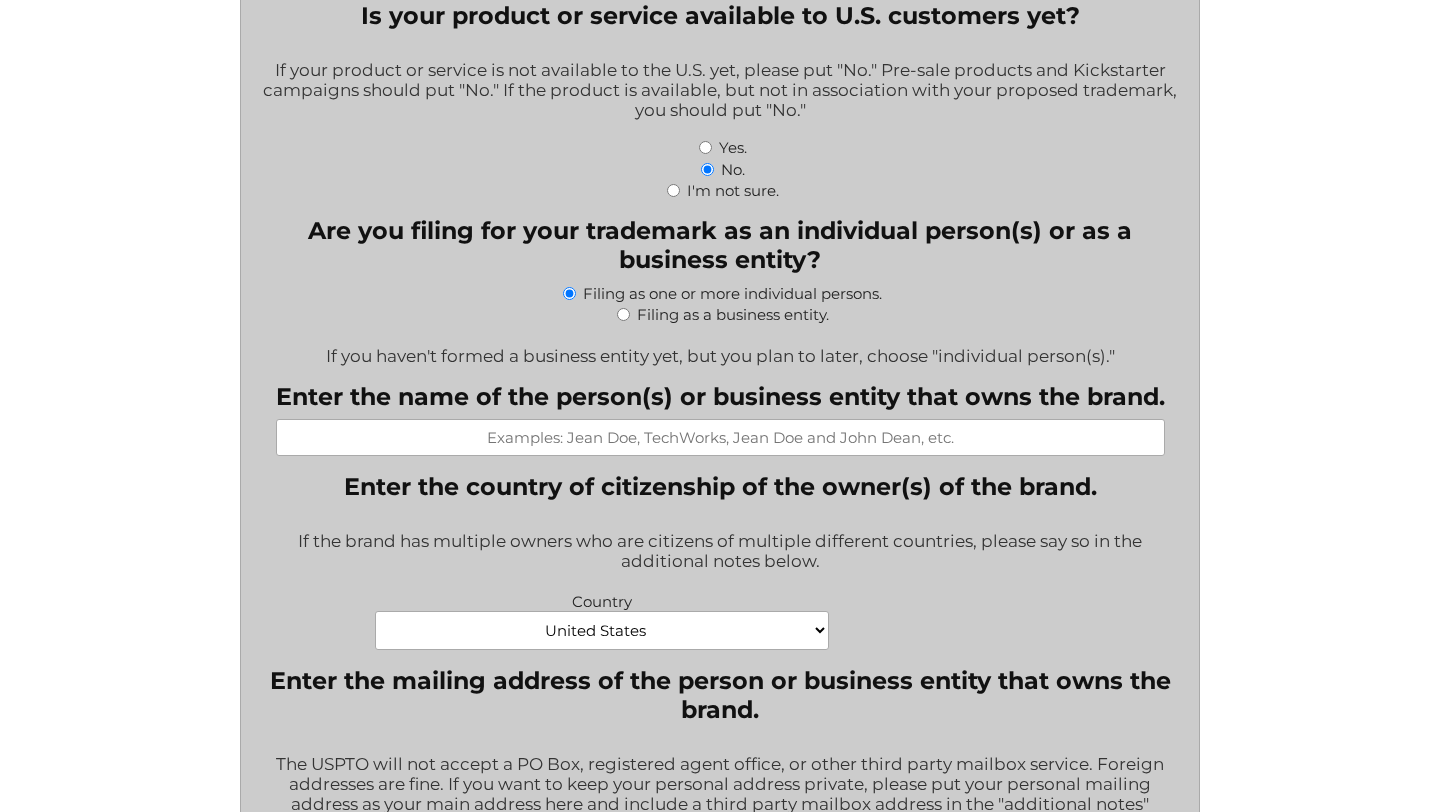 scroll, scrollTop: 740, scrollLeft: 0, axis: vertical 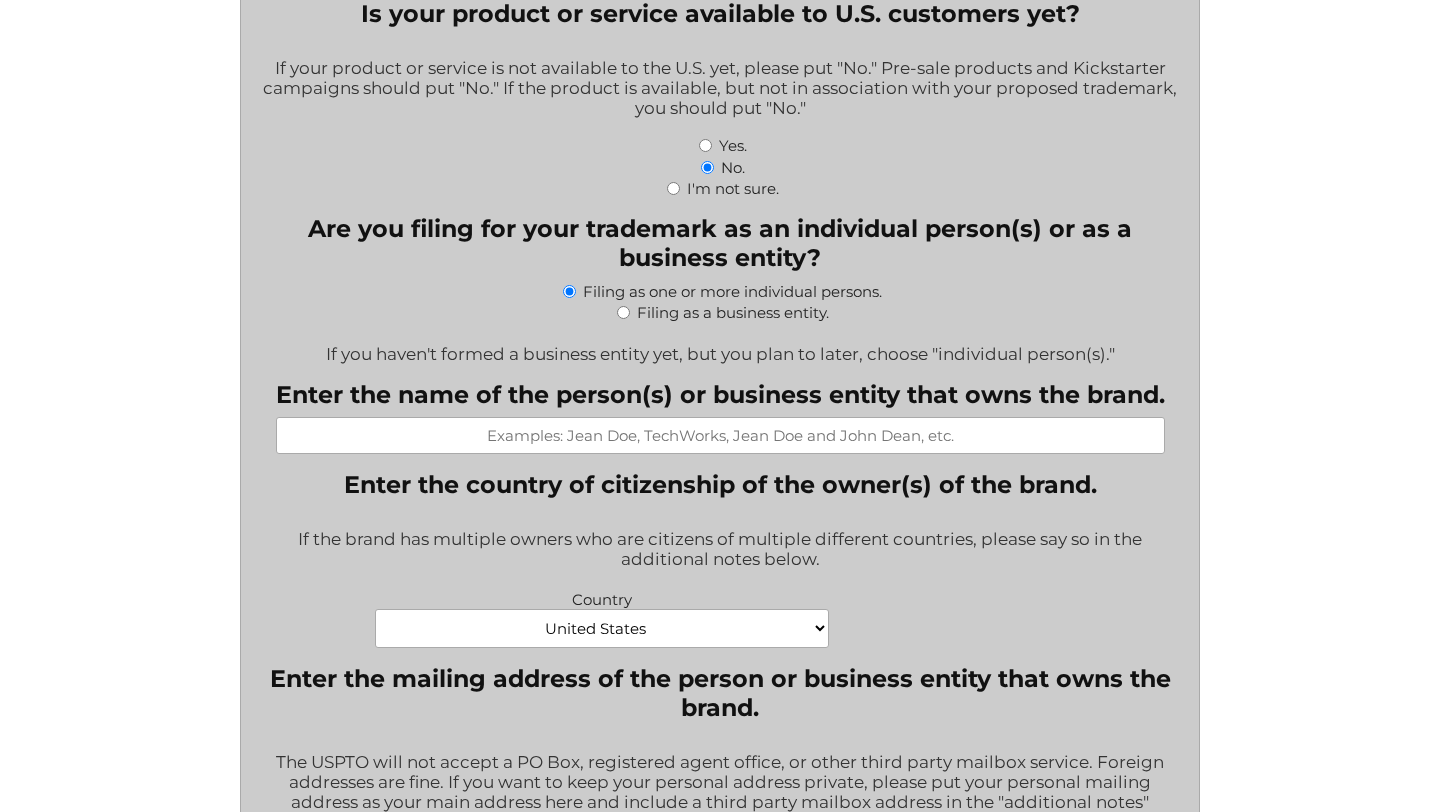 click on "Enter the name of the person(s) or business entity that owns the brand." at bounding box center (720, 435) 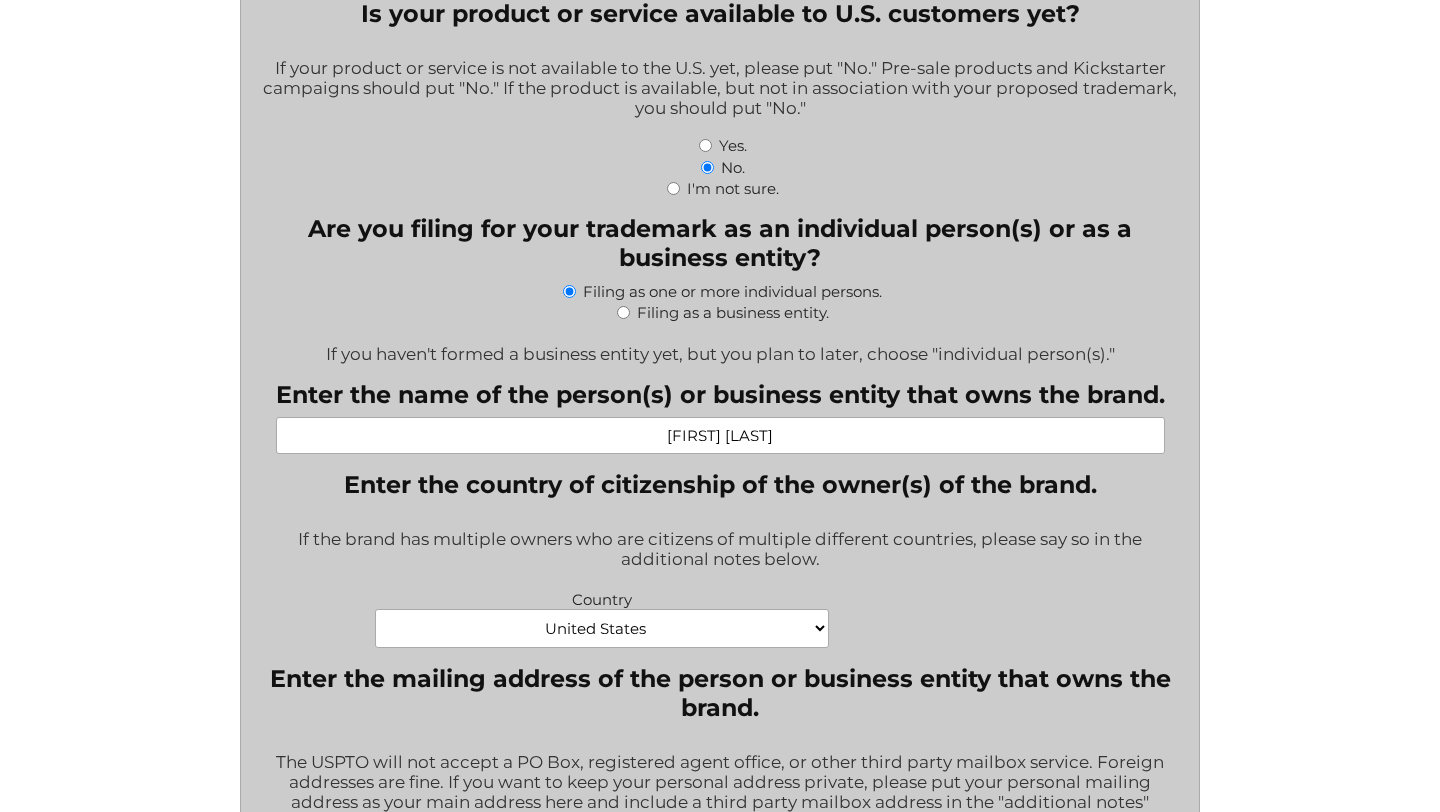 type on "[FIRST] [LAST]" 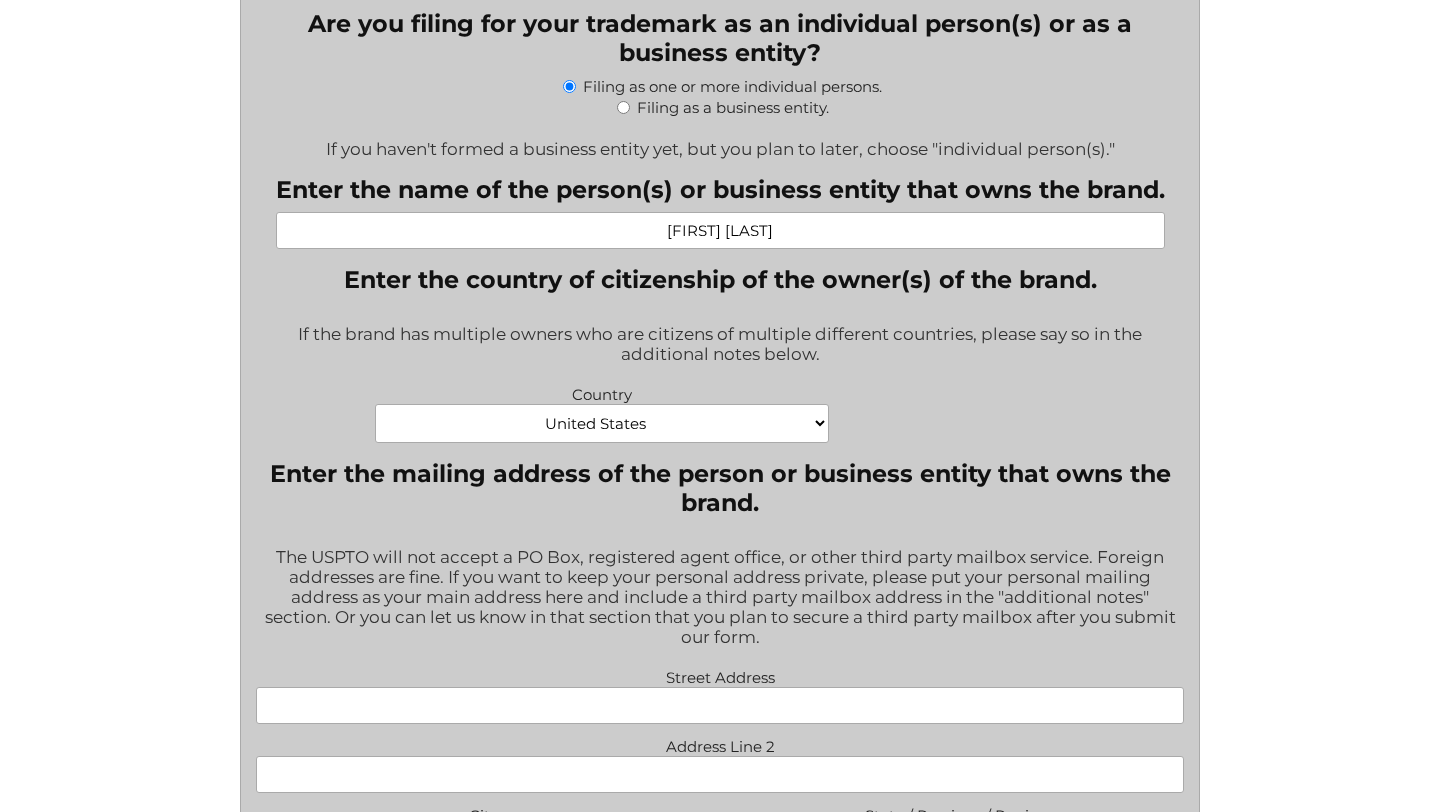 scroll, scrollTop: 958, scrollLeft: 0, axis: vertical 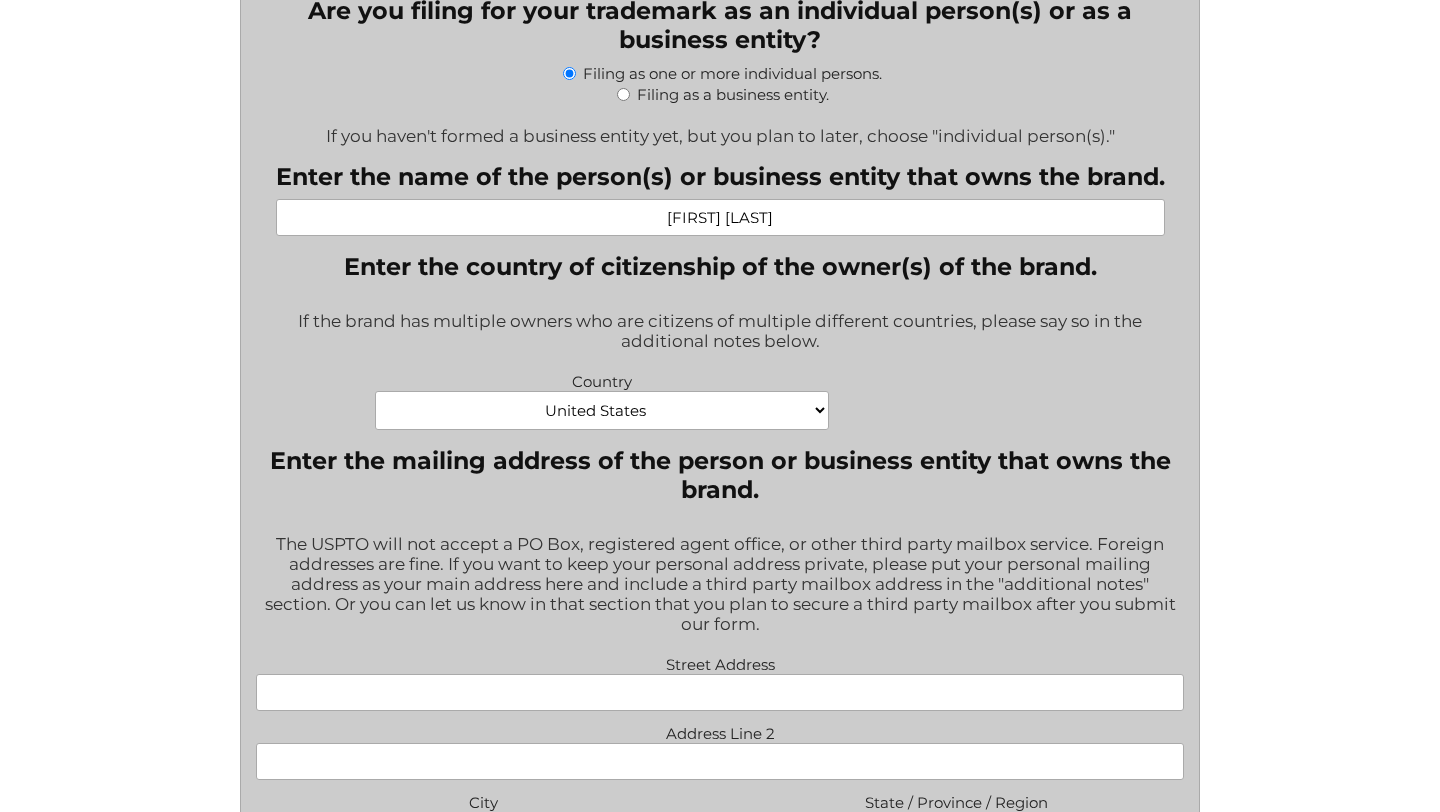 click on "Afghanistan Albania Algeria American Samoa Andorra Angola Anguilla Antarctica Antigua and Barbuda Argentina Armenia Aruba Australia Austria Azerbaijan Bahamas Bahrain Bangladesh Barbados Belarus Belgium Belize Benin Bermuda Bhutan Bolivia Bonaire, Sint Eustatius and Saba Bosnia and Herzegovina Botswana Bouvet Island Brazil British Indian Ocean Territory Brunei Darussalam Bulgaria Burkina Faso Burundi Cabo Verde Cambodia Cameroon Canada Cayman Islands Central African Republic Chad Chile China Christmas Island Cocos Islands Colombia Comoros Congo Congo, Democratic Republic of the Cook Islands Costa Rica Croatia Cuba Curaçao Cyprus Czechia Côte d'Ivoire Denmark Djibouti Dominica Dominican Republic Ecuador Egypt El Salvador Equatorial Guinea Eritrea Estonia Eswatini Ethiopia Falkland Islands Faroe Islands Fiji Finland France French Guiana French Polynesia French Southern Territories Gabon Gambia Georgia Germany Ghana Gibraltar Greece Greenland Grenada Guadeloupe Guam Guatemala Guernsey Guinea Guinea-Bissau Iran" at bounding box center (602, 410) 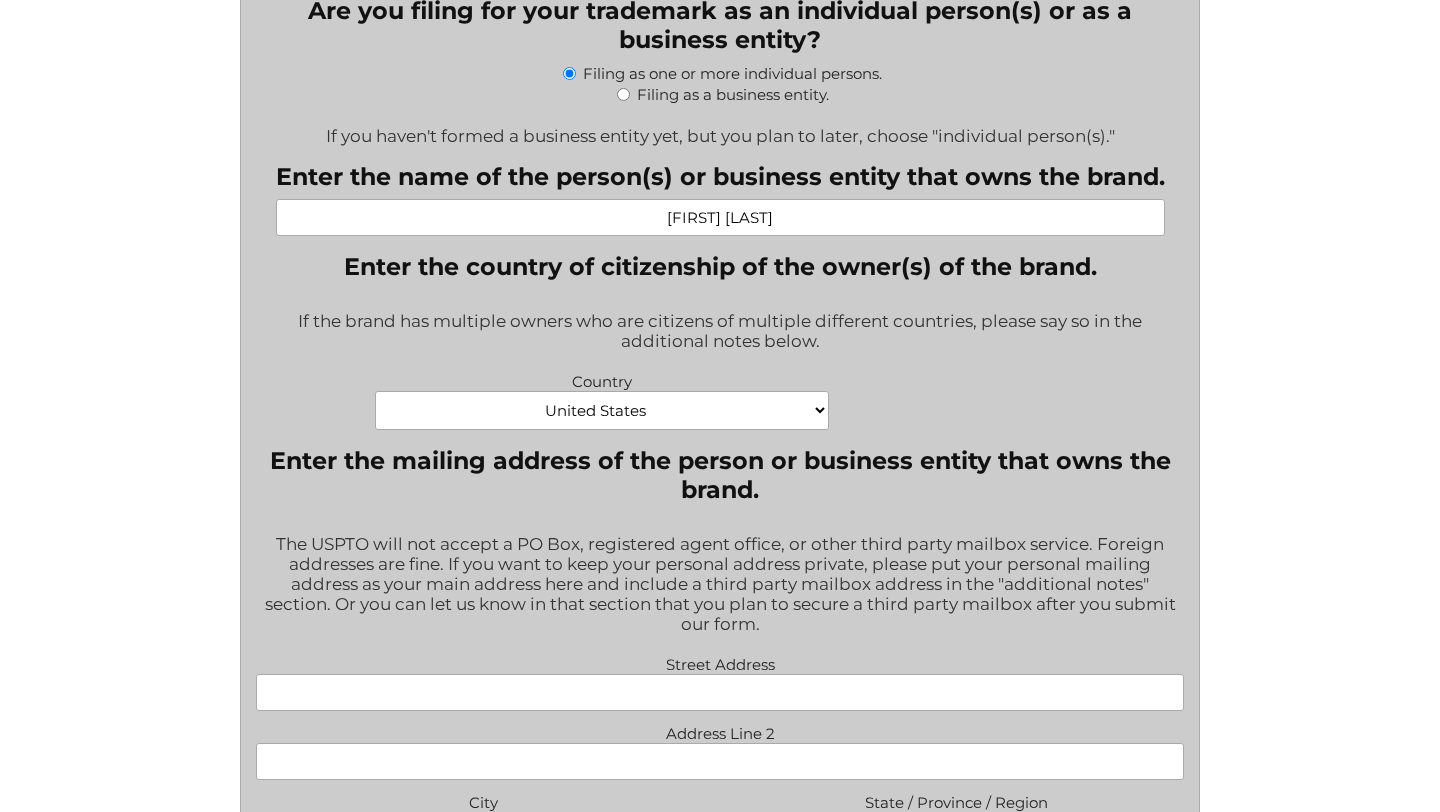 select on "United Kingdom" 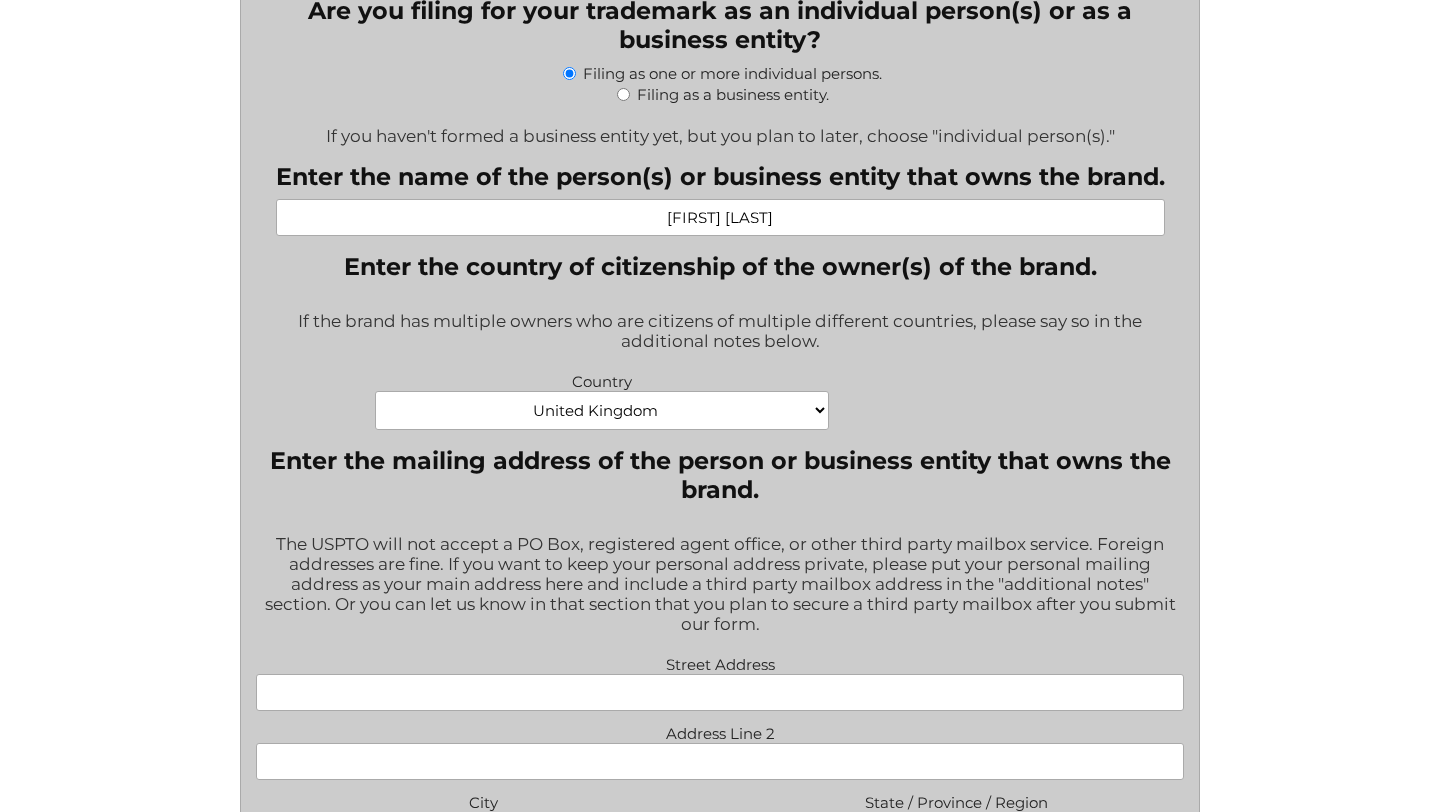 click on "File a Trademark Application
Fill out this form to get the process started on your trademark application. If you’re not sure how to answer a question, you may leave it blank.
Have more questions? Check out  our FAQ  or contact us at ([PHONE]) or  [EMAIL] .
" * " indicates required fields
What goods or services do you want the trademark for? Try to be specific if you can. "Tents and sleeping bags" is better than "outdoors equipment." Class 9,12,3,5 Is your product or service available to U.S. customers yet? If your product or service is not available to the U.S. yet, please put "No." Pre-sale products and Kickstarter campaigns should put "No." If the product is available, but not in association with your proposed trademark, you should put "No."
Yes.
No.
I'm not sure." at bounding box center [720, 1128] 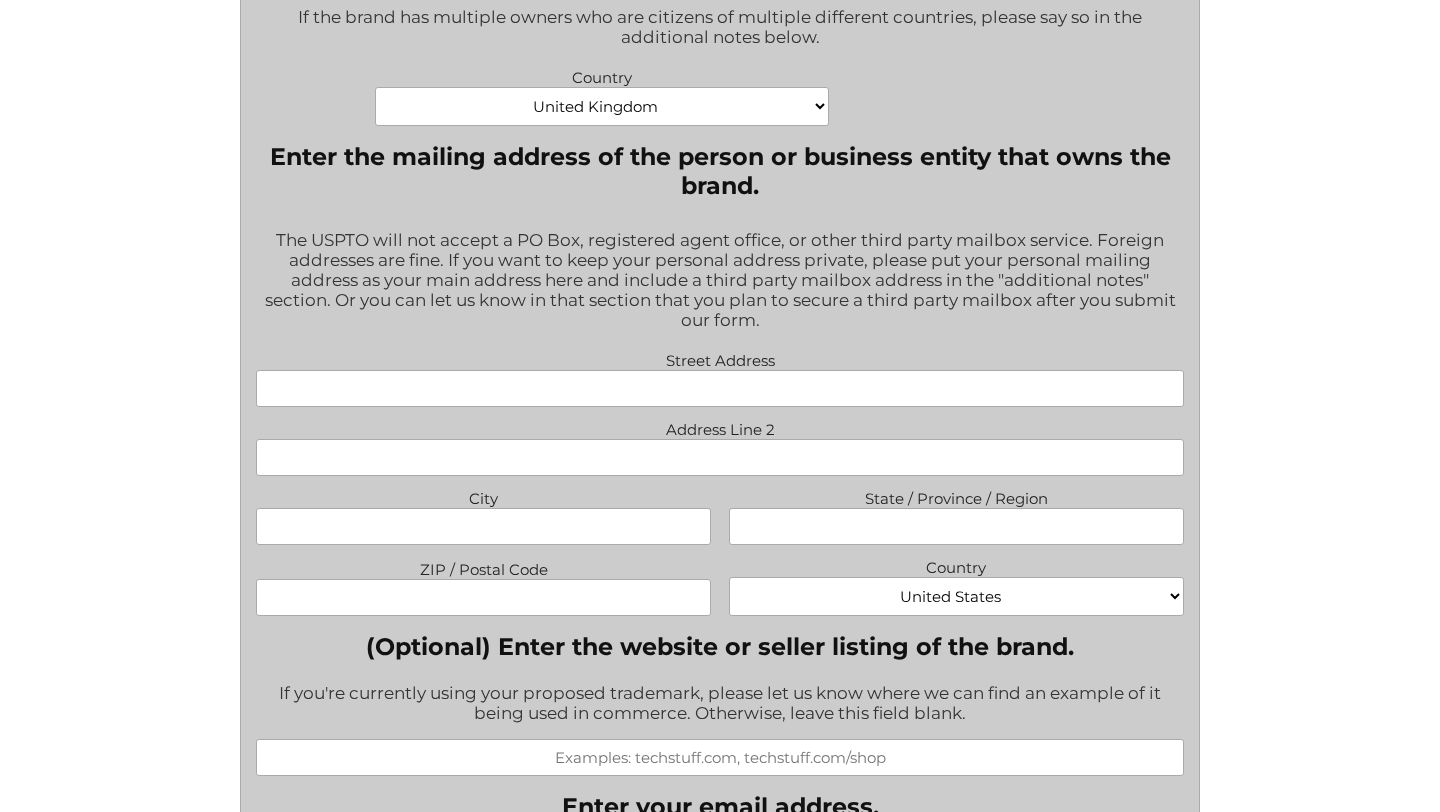 scroll, scrollTop: 1267, scrollLeft: 0, axis: vertical 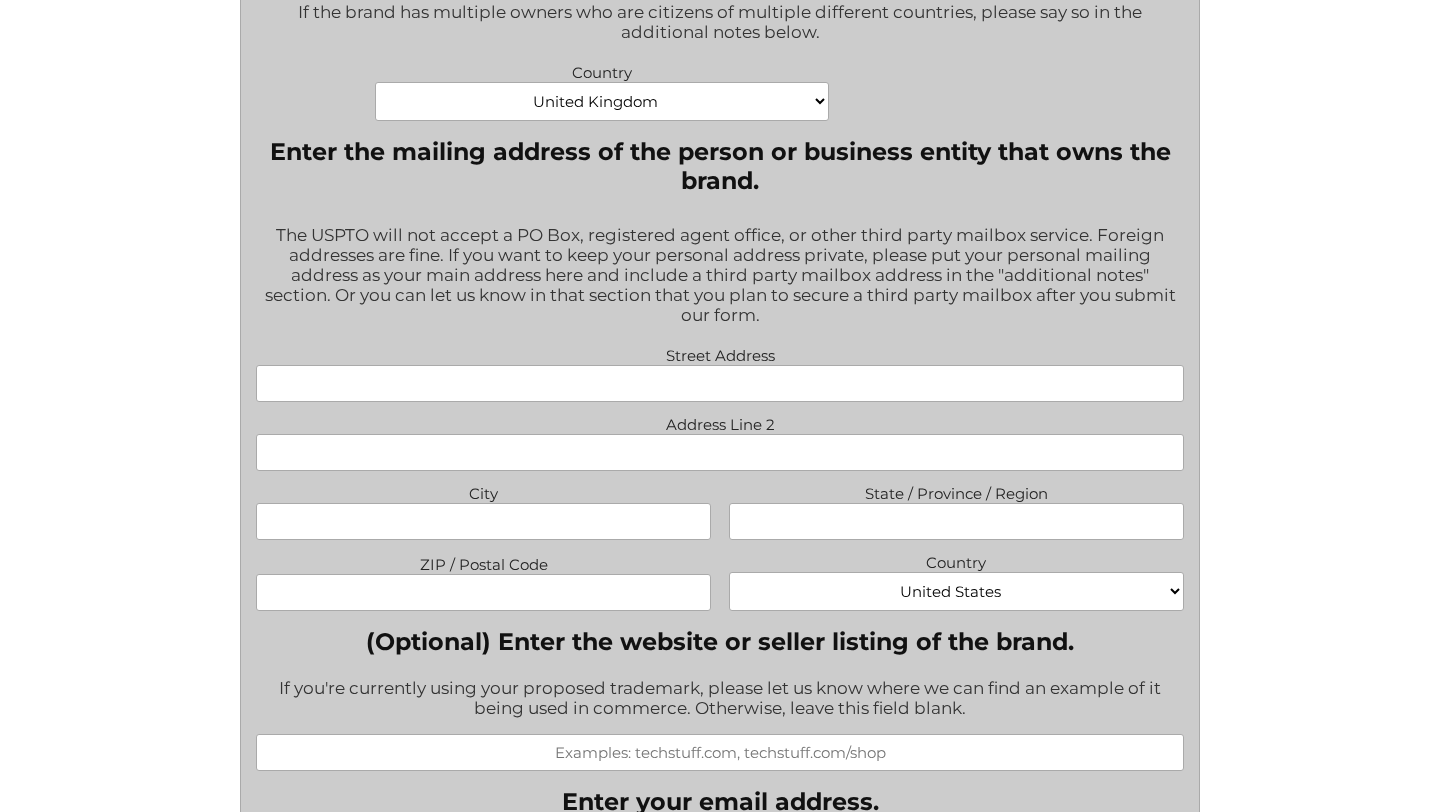 click on "Afghanistan Albania Algeria American Samoa Andorra Angola Anguilla Antarctica Antigua and Barbuda Argentina Armenia Aruba Australia Austria Azerbaijan Bahamas Bahrain Bangladesh Barbados Belarus Belgium Belize Benin Bermuda Bhutan Bolivia Bonaire, Sint Eustatius and Saba Bosnia and Herzegovina Botswana Bouvet Island Brazil British Indian Ocean Territory Brunei Darussalam Bulgaria Burkina Faso Burundi Cabo Verde Cambodia Cameroon Canada Cayman Islands Central African Republic Chad Chile China Christmas Island Cocos Islands Colombia Comoros Congo Congo, Democratic Republic of the Cook Islands Costa Rica Croatia Cuba Curaçao Cyprus Czechia Côte d'Ivoire Denmark Djibouti Dominica Dominican Republic Ecuador Egypt El Salvador Equatorial Guinea Eritrea Estonia Eswatini Ethiopia Falkland Islands Faroe Islands Fiji Finland France French Guiana French Polynesia French Southern Territories Gabon Gambia Georgia Germany Ghana Gibraltar Greece Greenland Grenada Guadeloupe Guam Guatemala Guernsey Guinea Guinea-Bissau Iran" at bounding box center (956, 591) 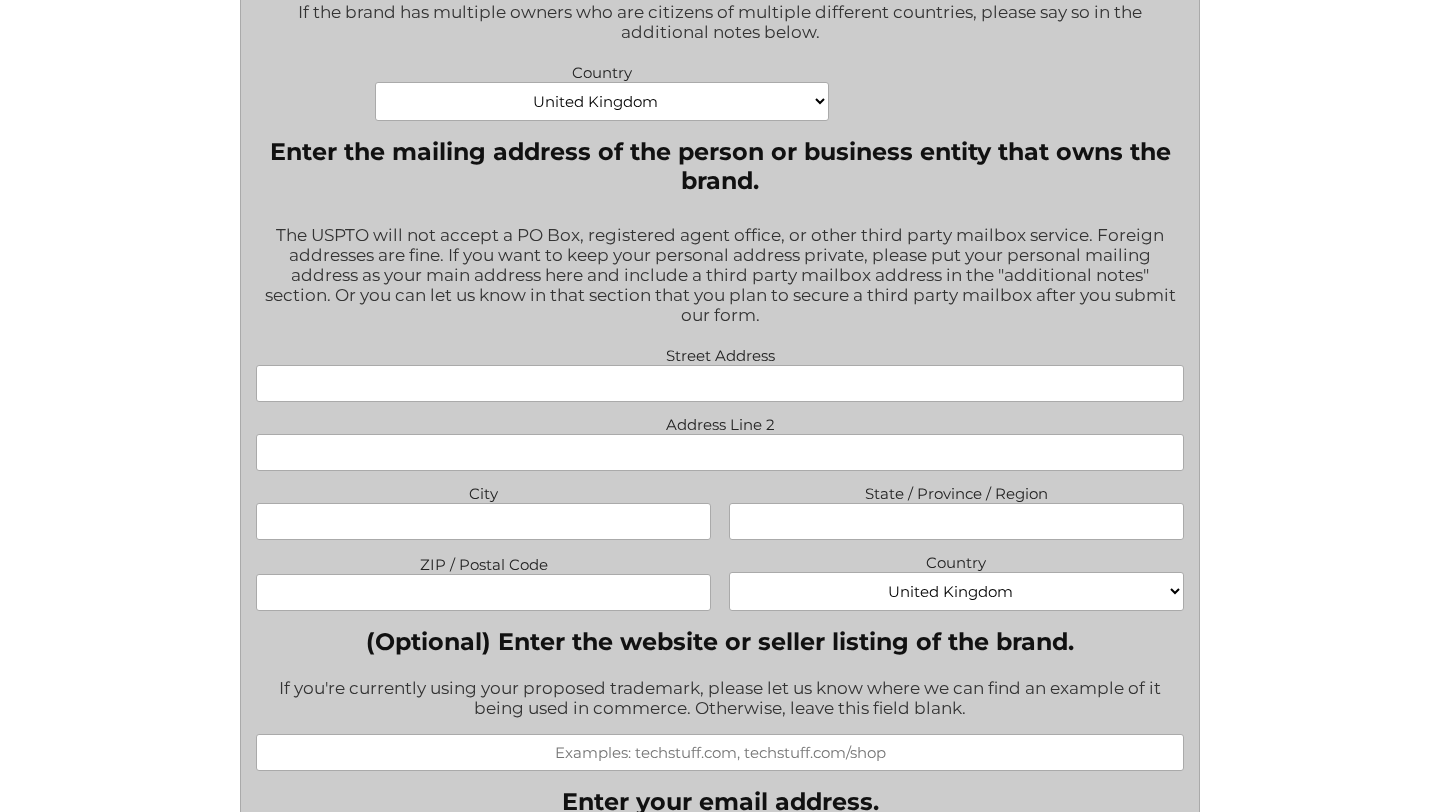 click on "Address Line 2" at bounding box center [719, 452] 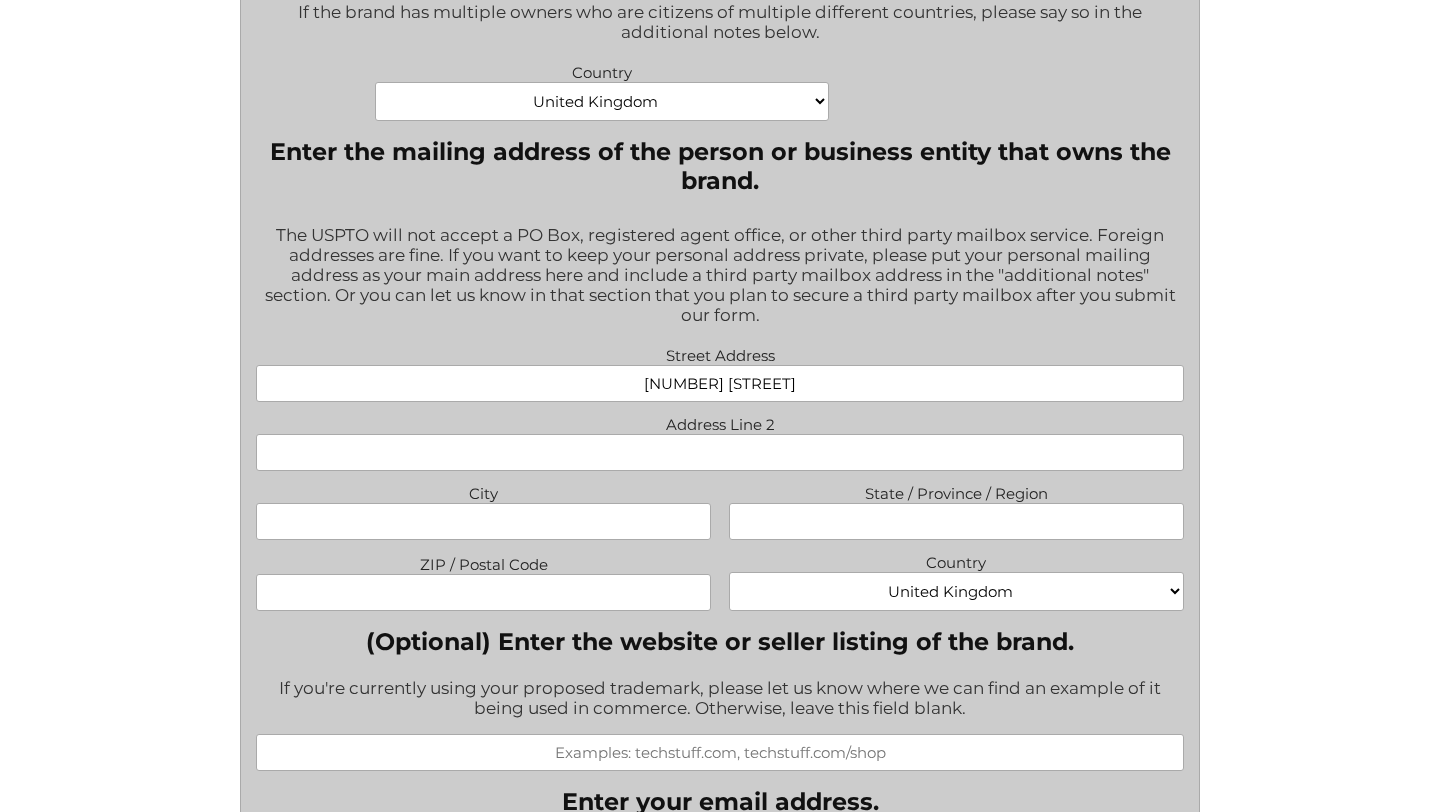 type on "[NUMBER] [STREET]" 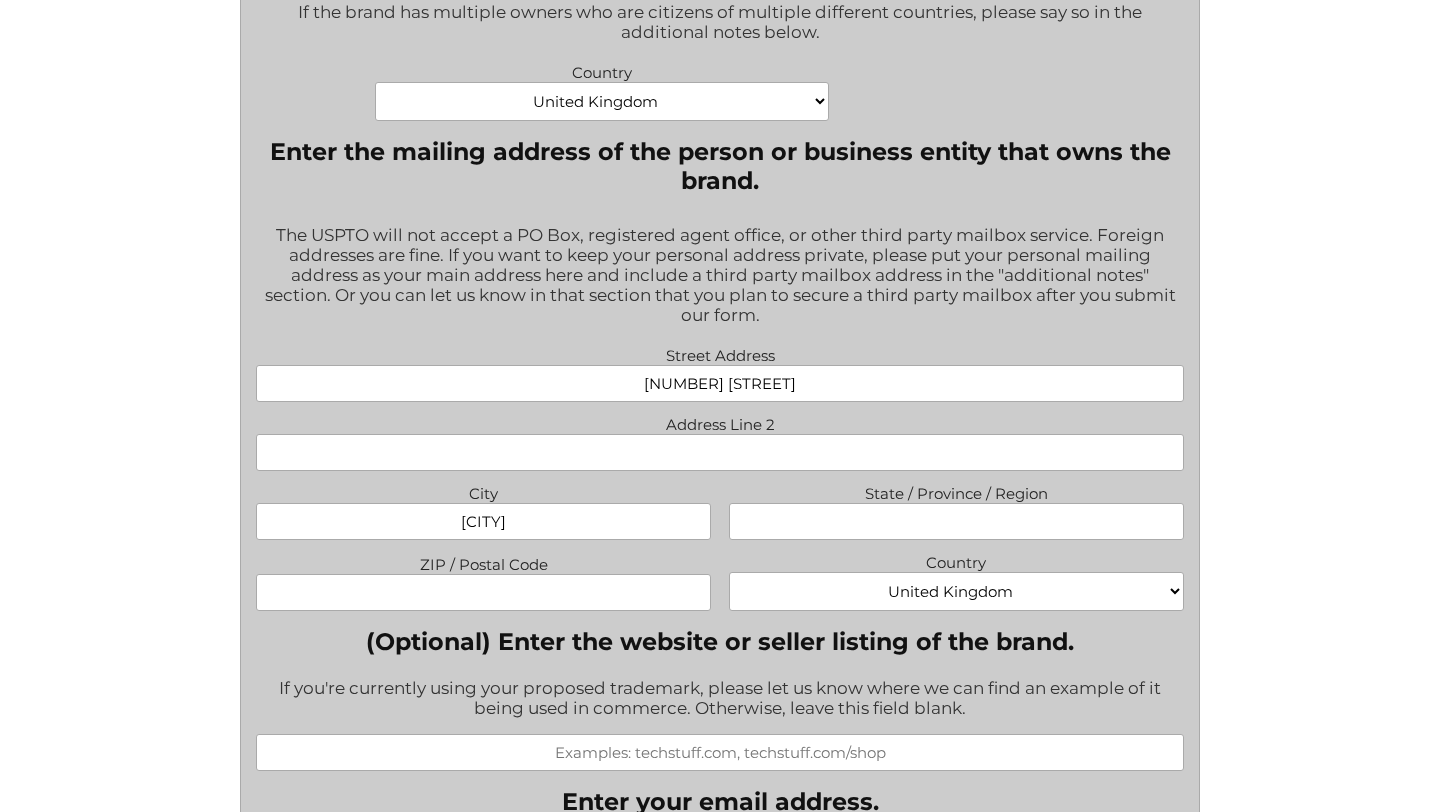 type on "[CITY]" 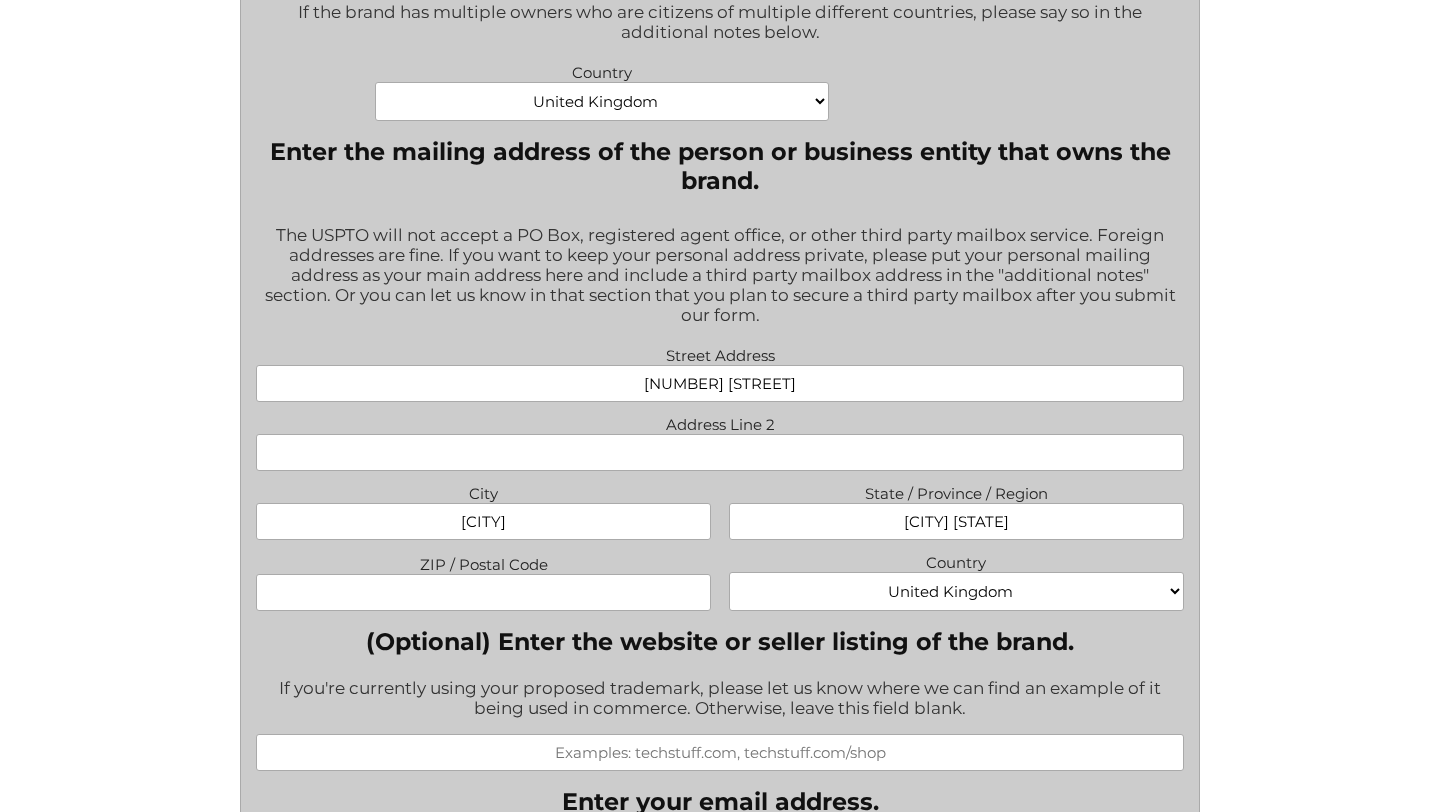type on "[CITY] [STATE]" 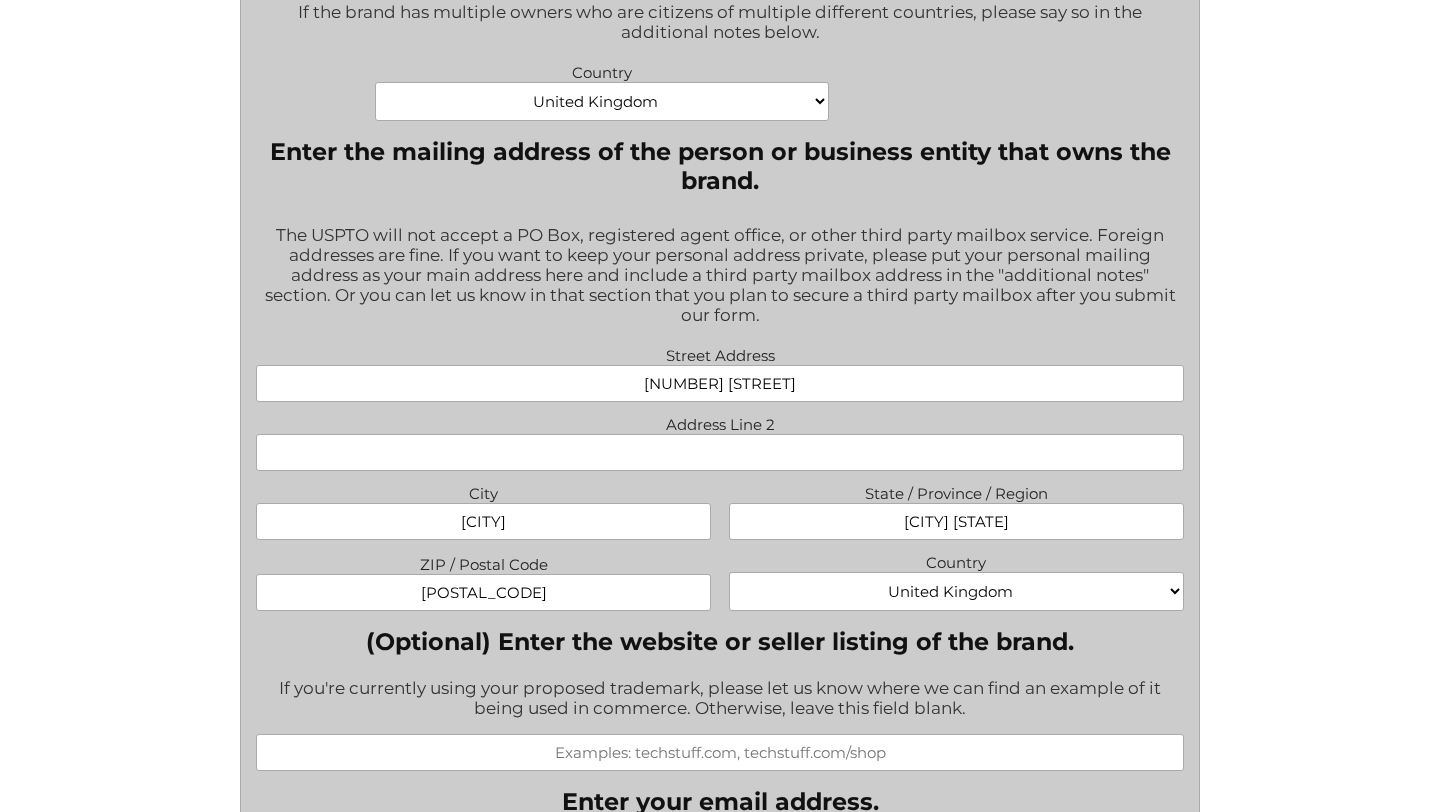type on "[POSTAL_CODE]" 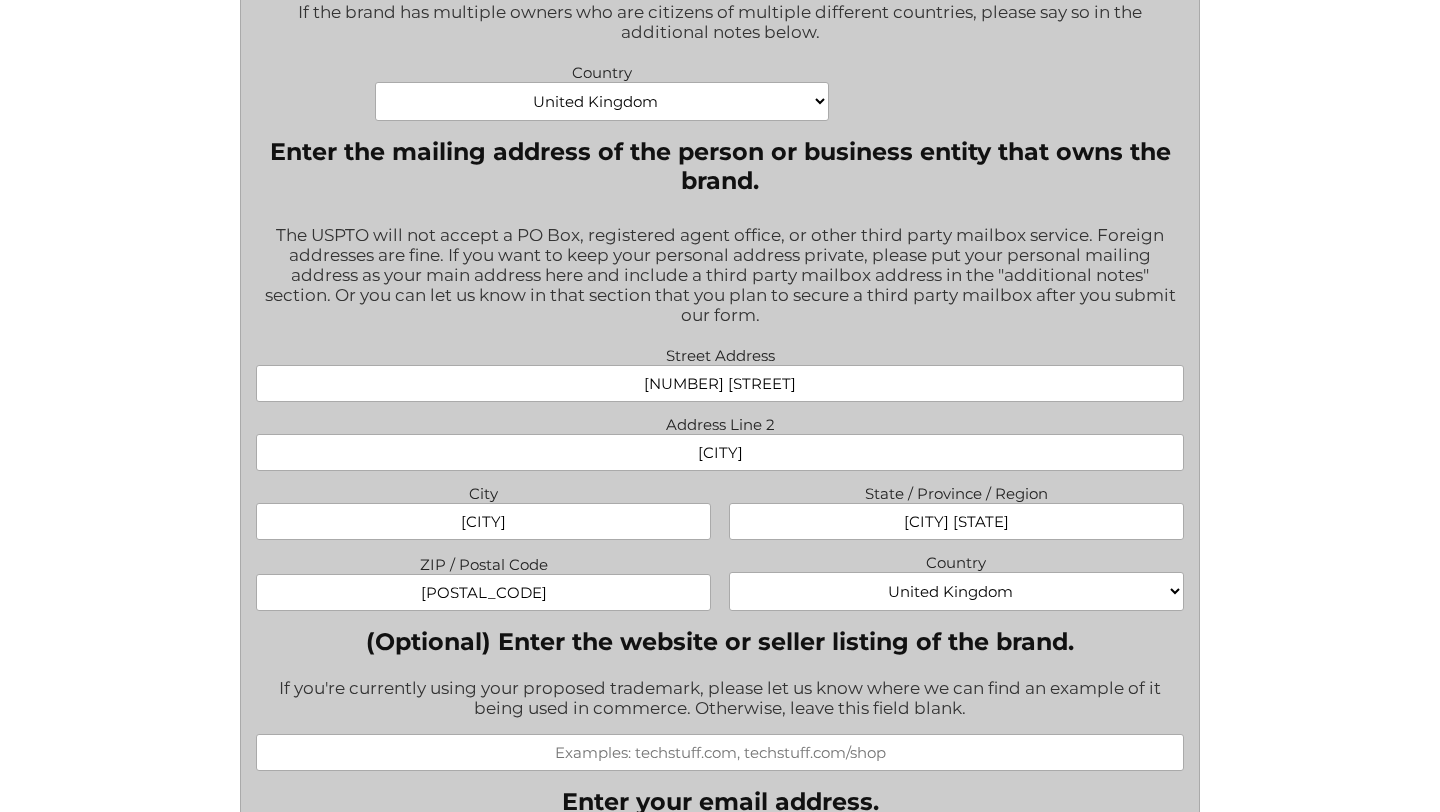 type on "[CITY]" 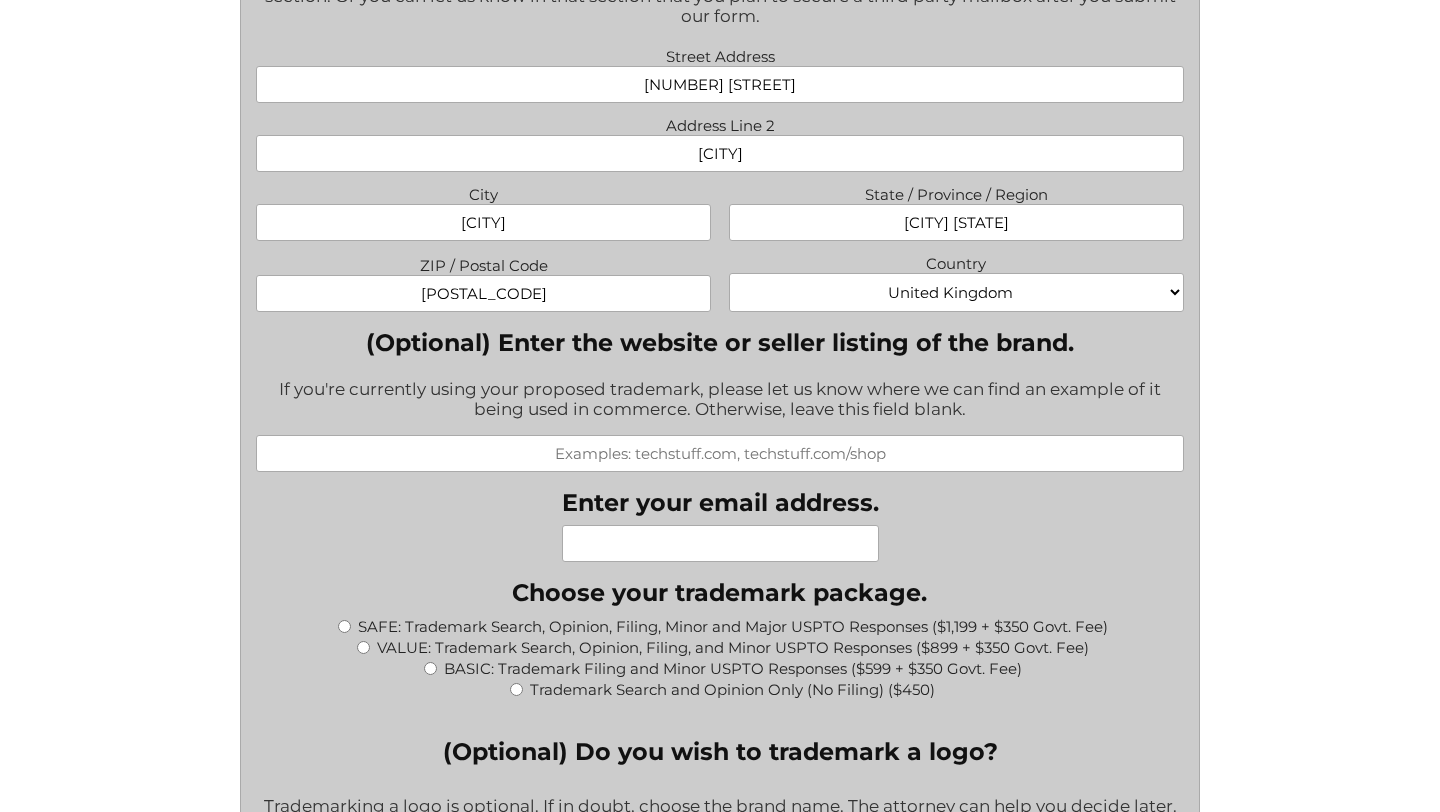scroll, scrollTop: 1568, scrollLeft: 0, axis: vertical 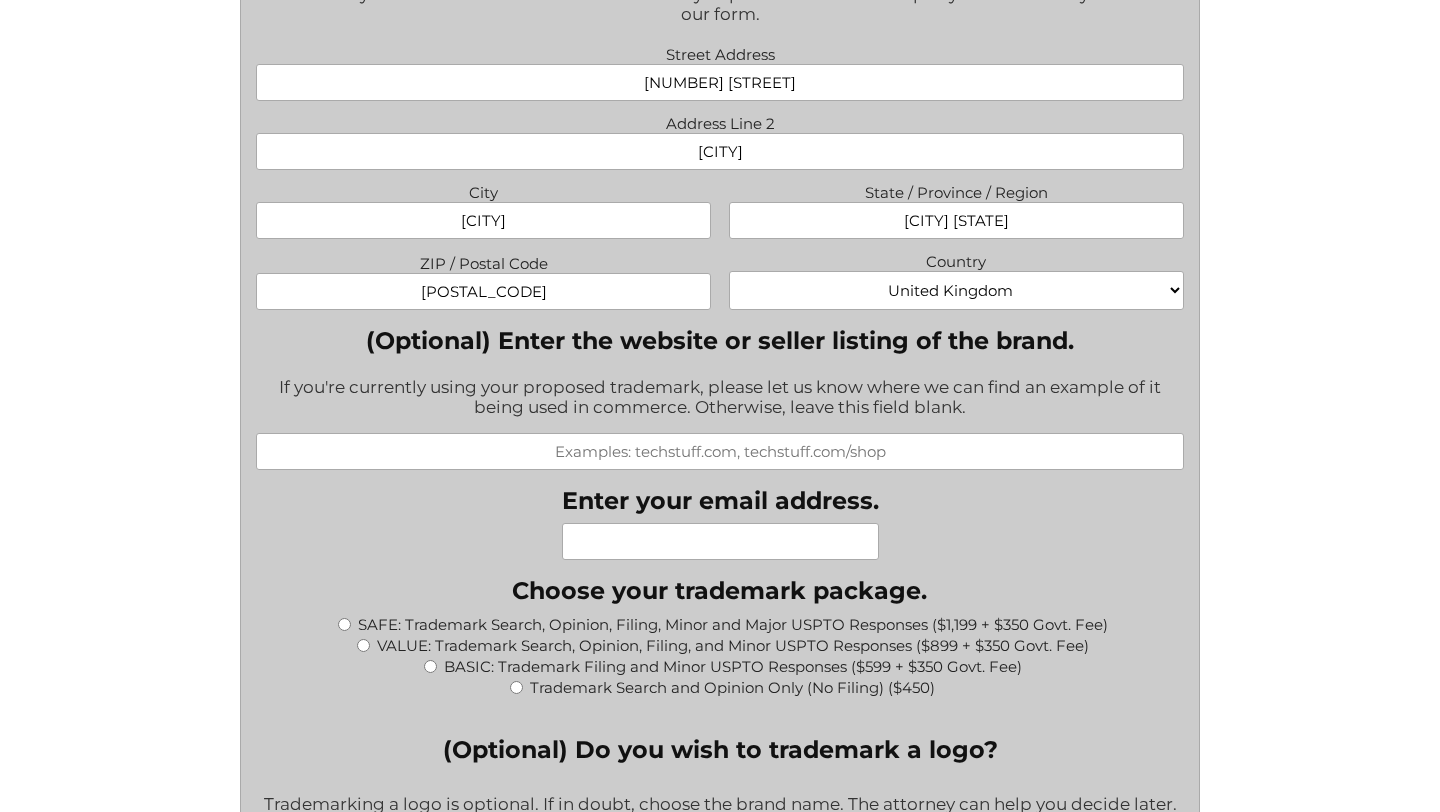 click on "Enter your email address." at bounding box center (720, 541) 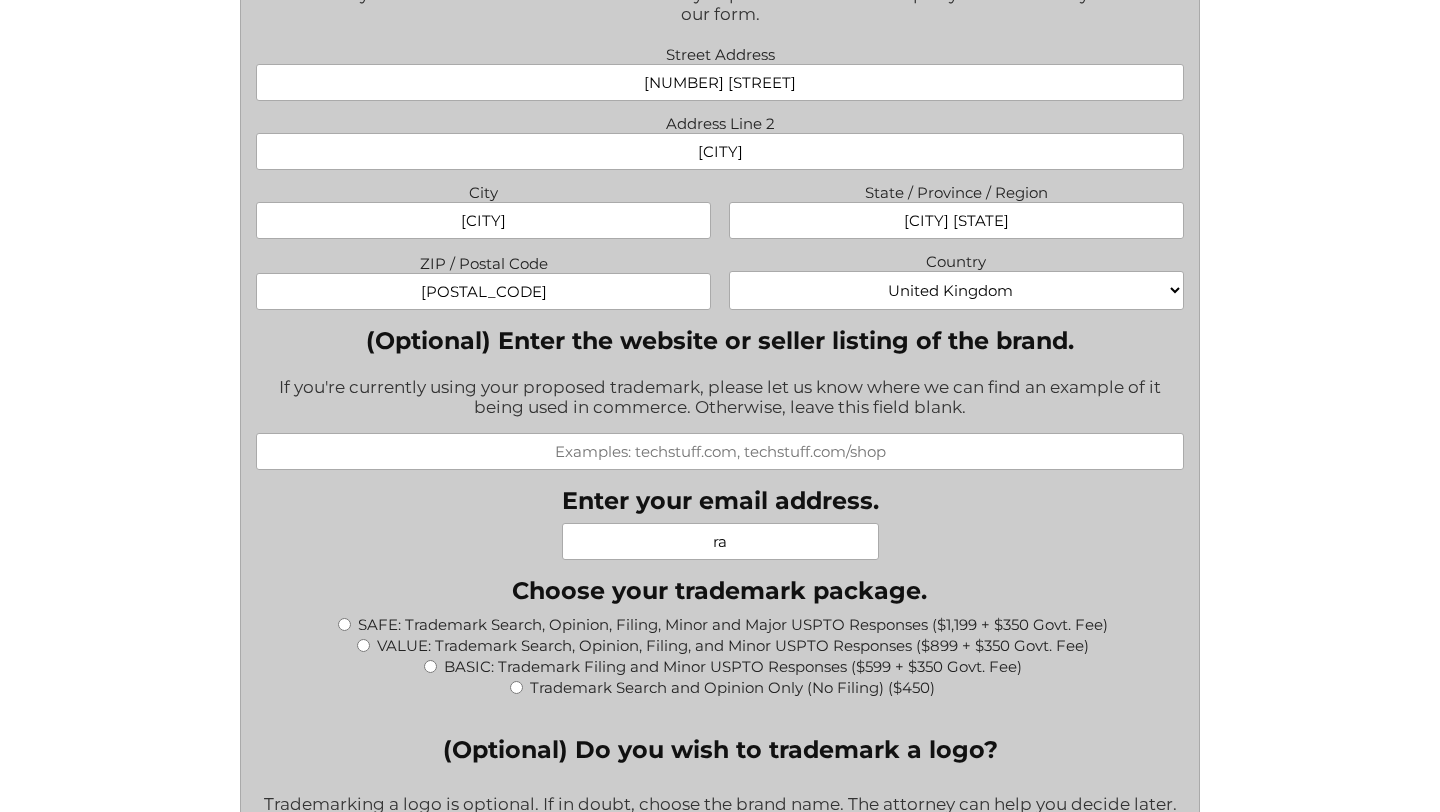 type on "r" 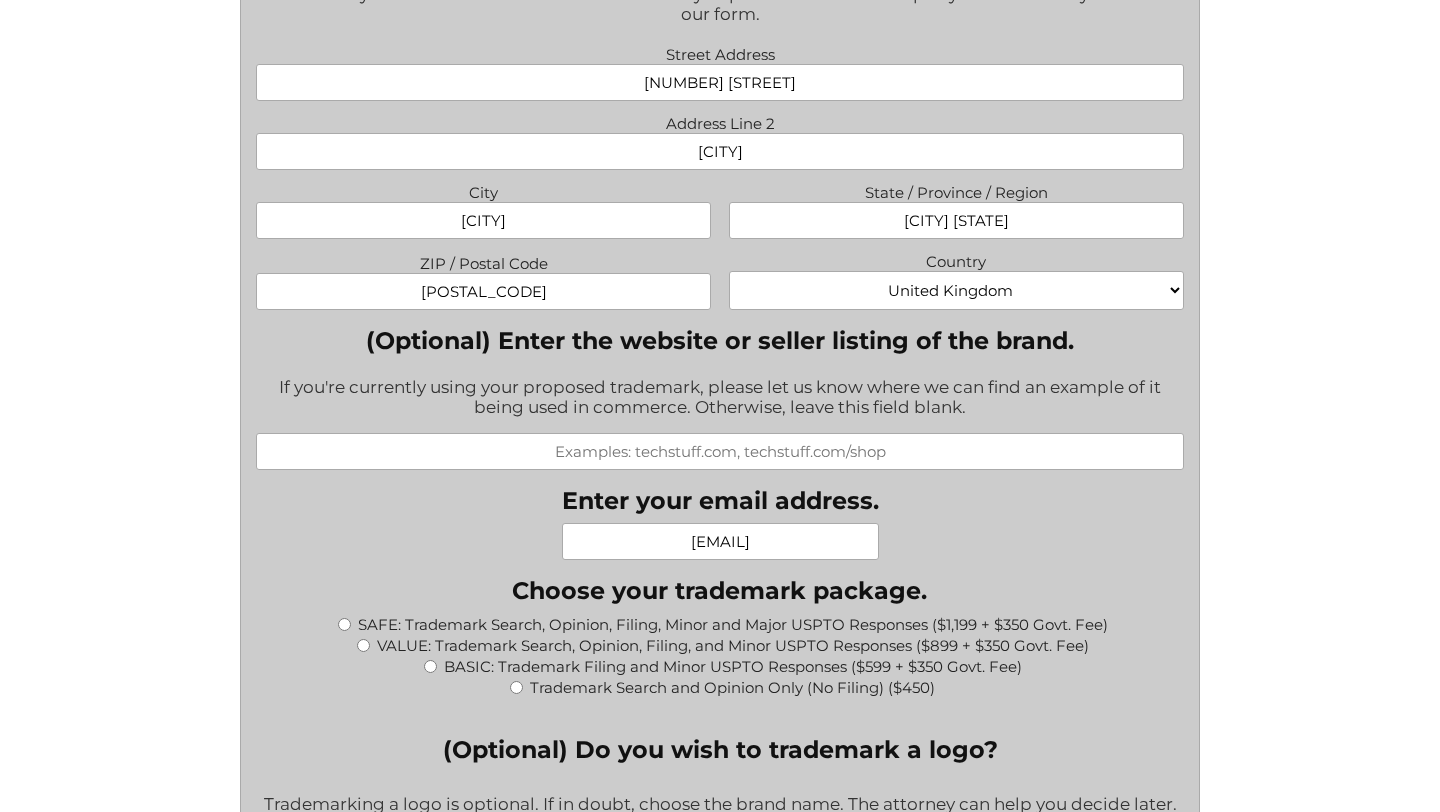 type on "[EMAIL]" 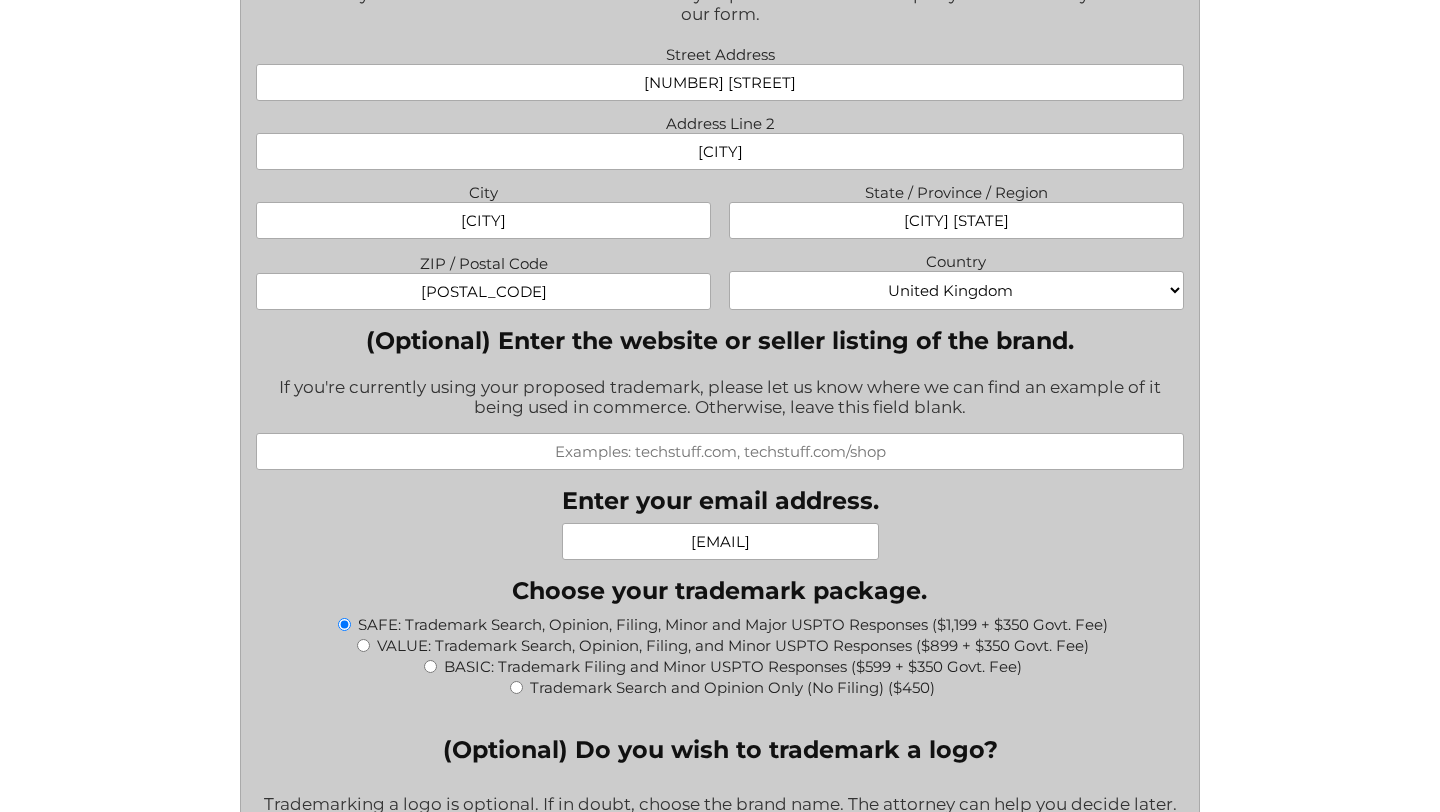 type on "$1,549.00" 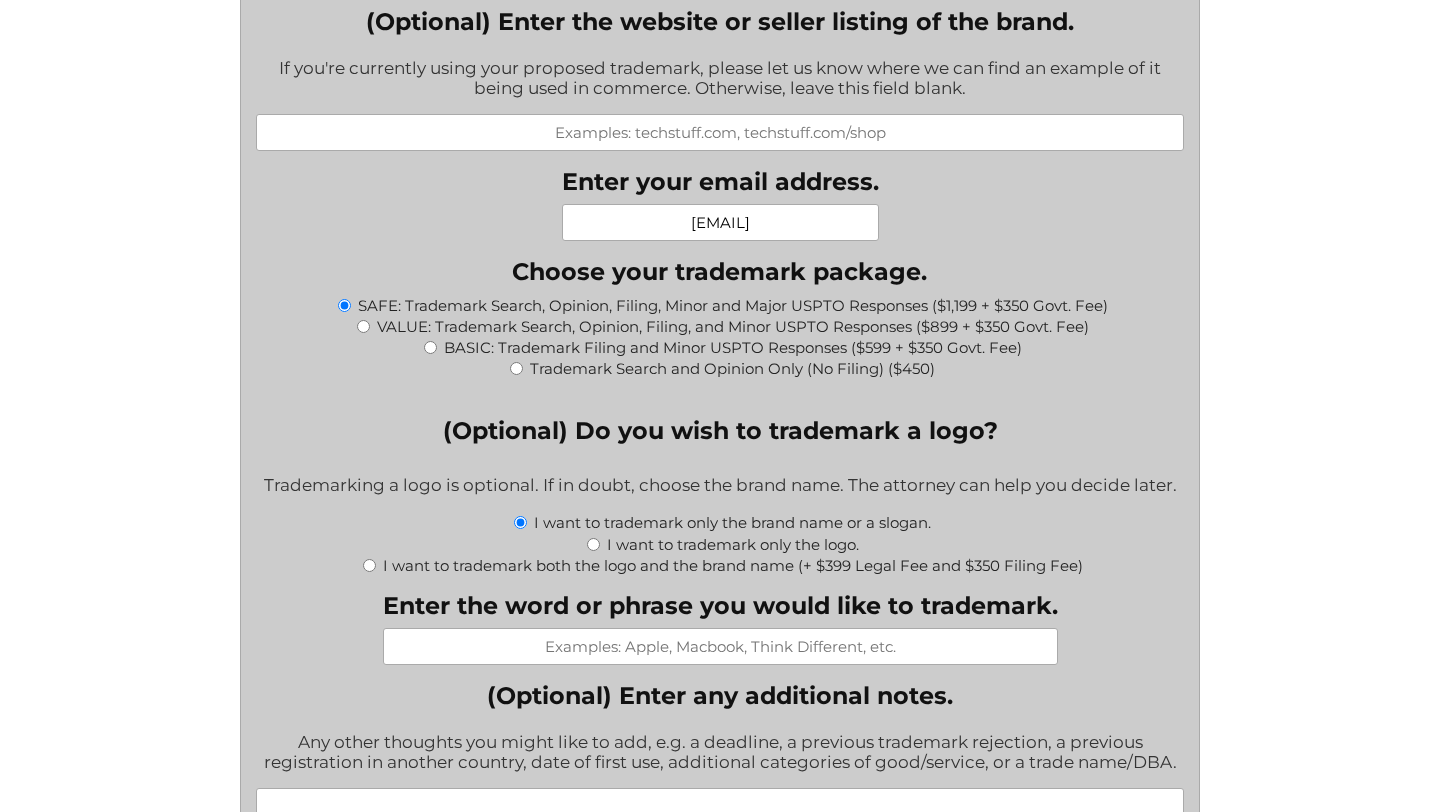 scroll, scrollTop: 1897, scrollLeft: 0, axis: vertical 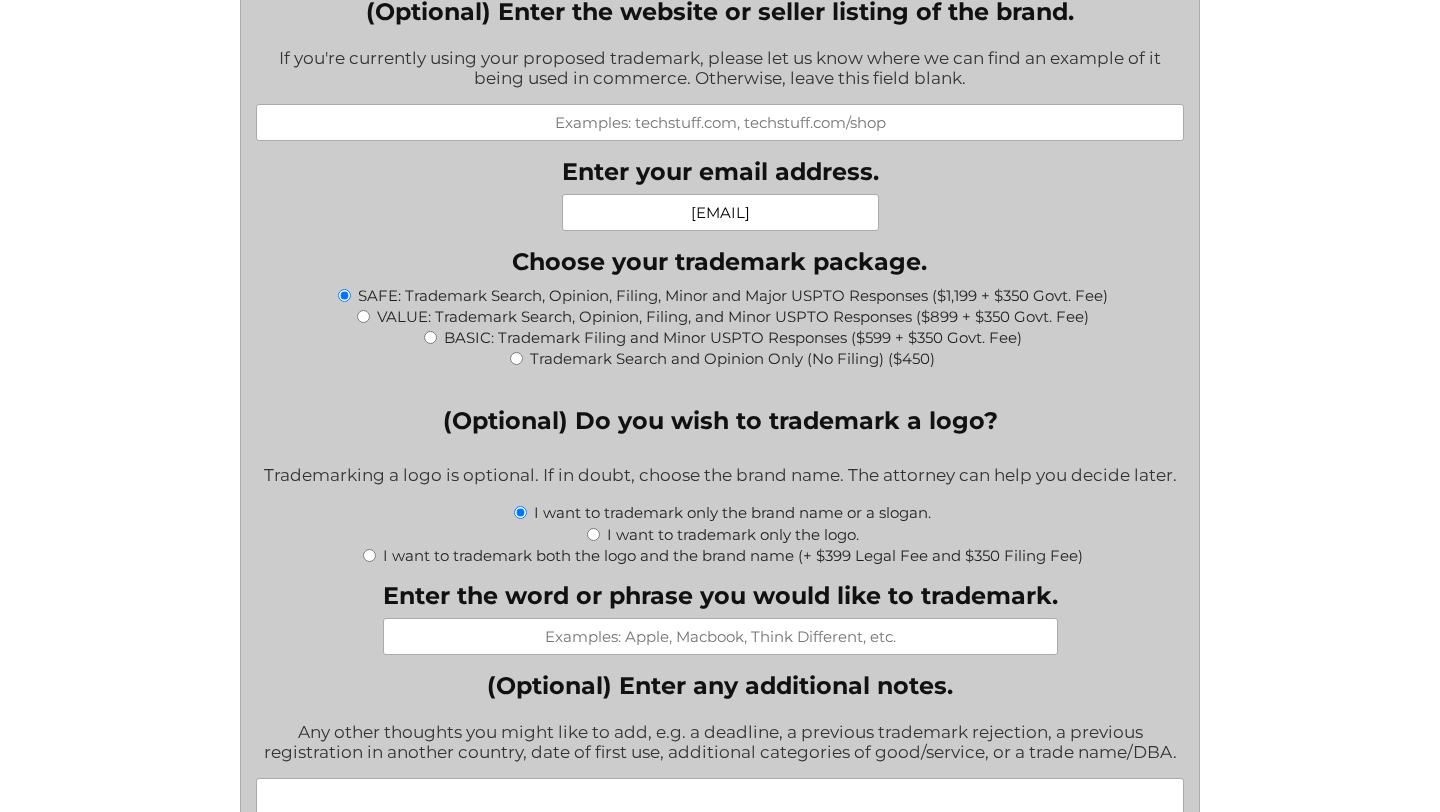 click on "I want to trademark both the logo and the brand name (+ $399 Legal Fee and $350 Filing Fee)" at bounding box center (369, 555) 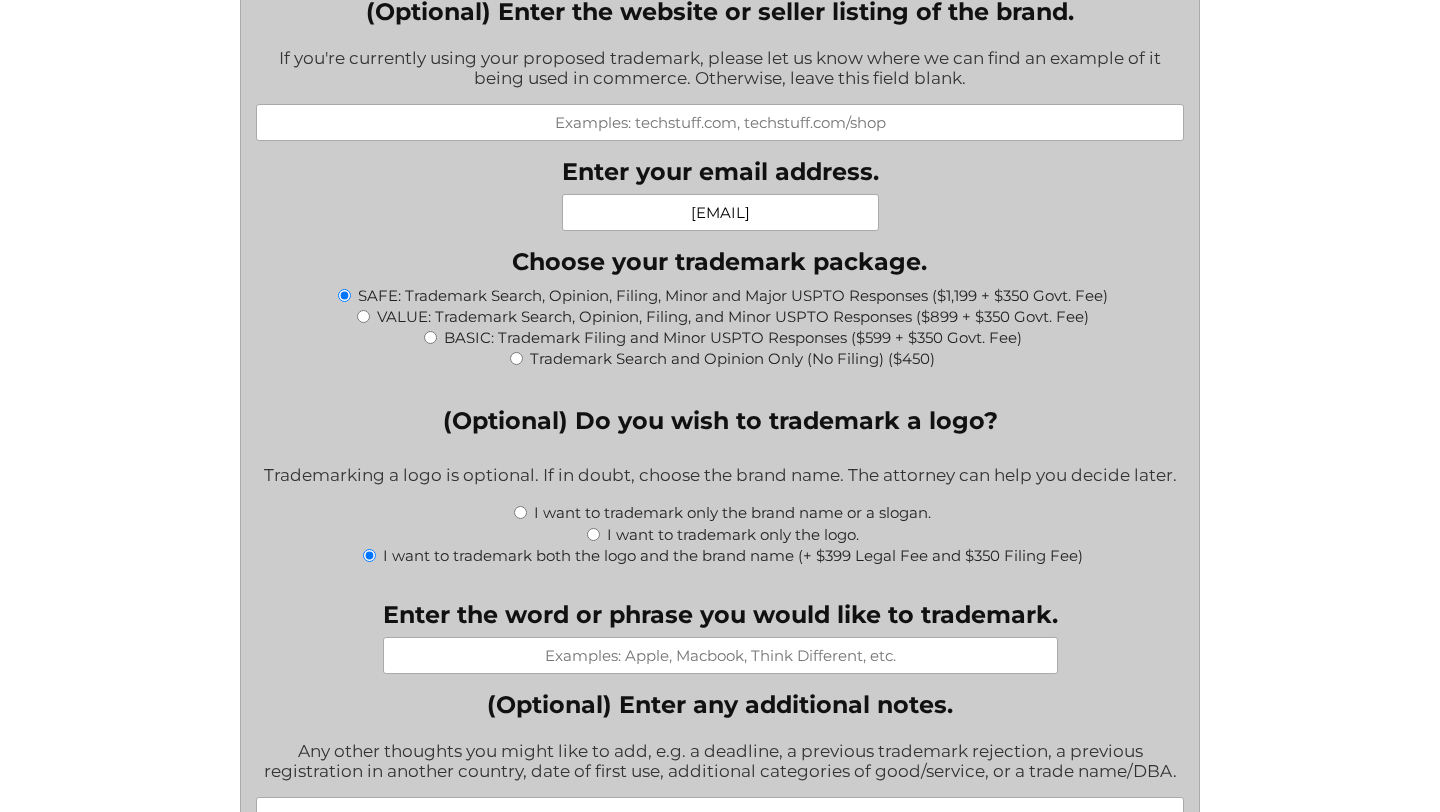 type on "$2,298.00" 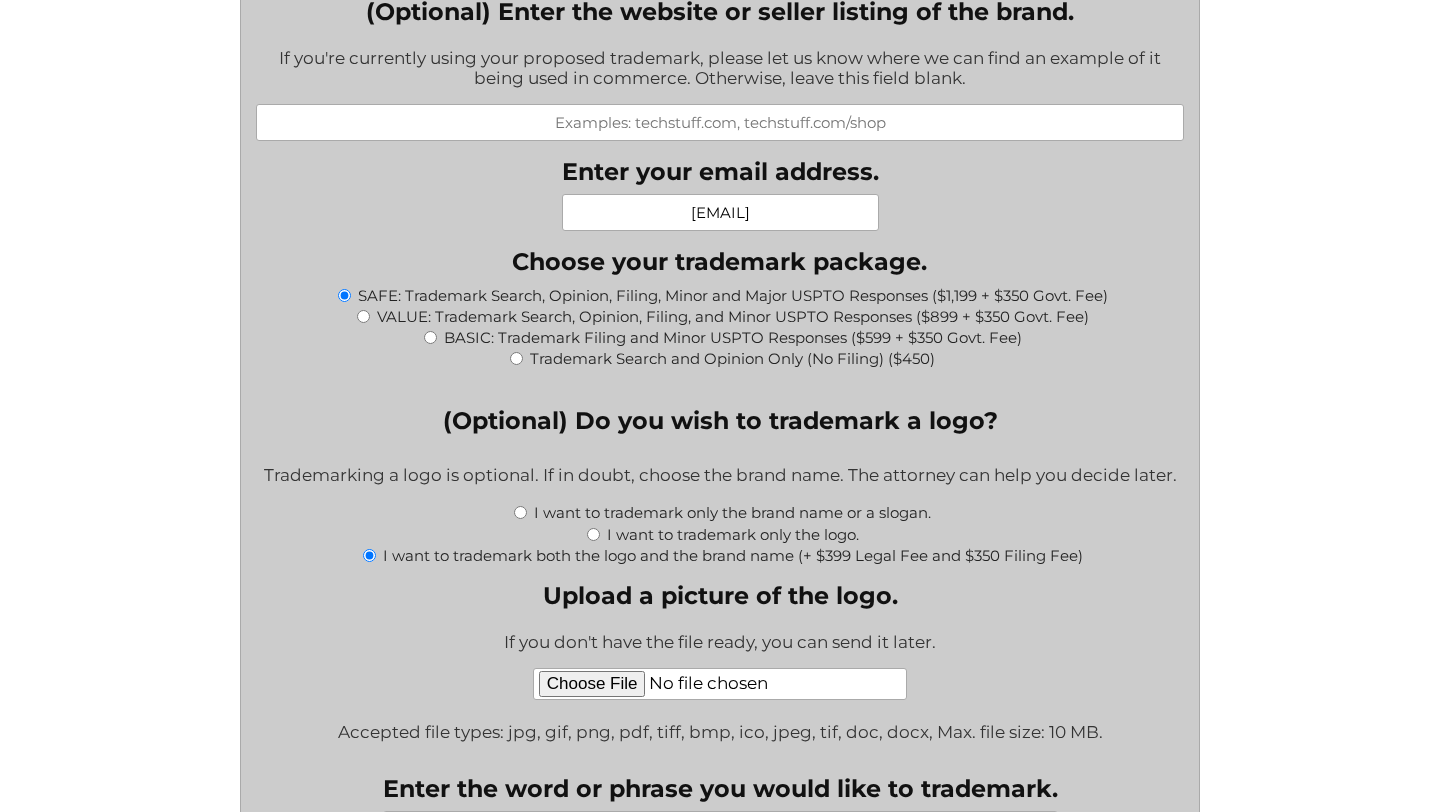 click on "Upload a picture of the logo." at bounding box center [720, 684] 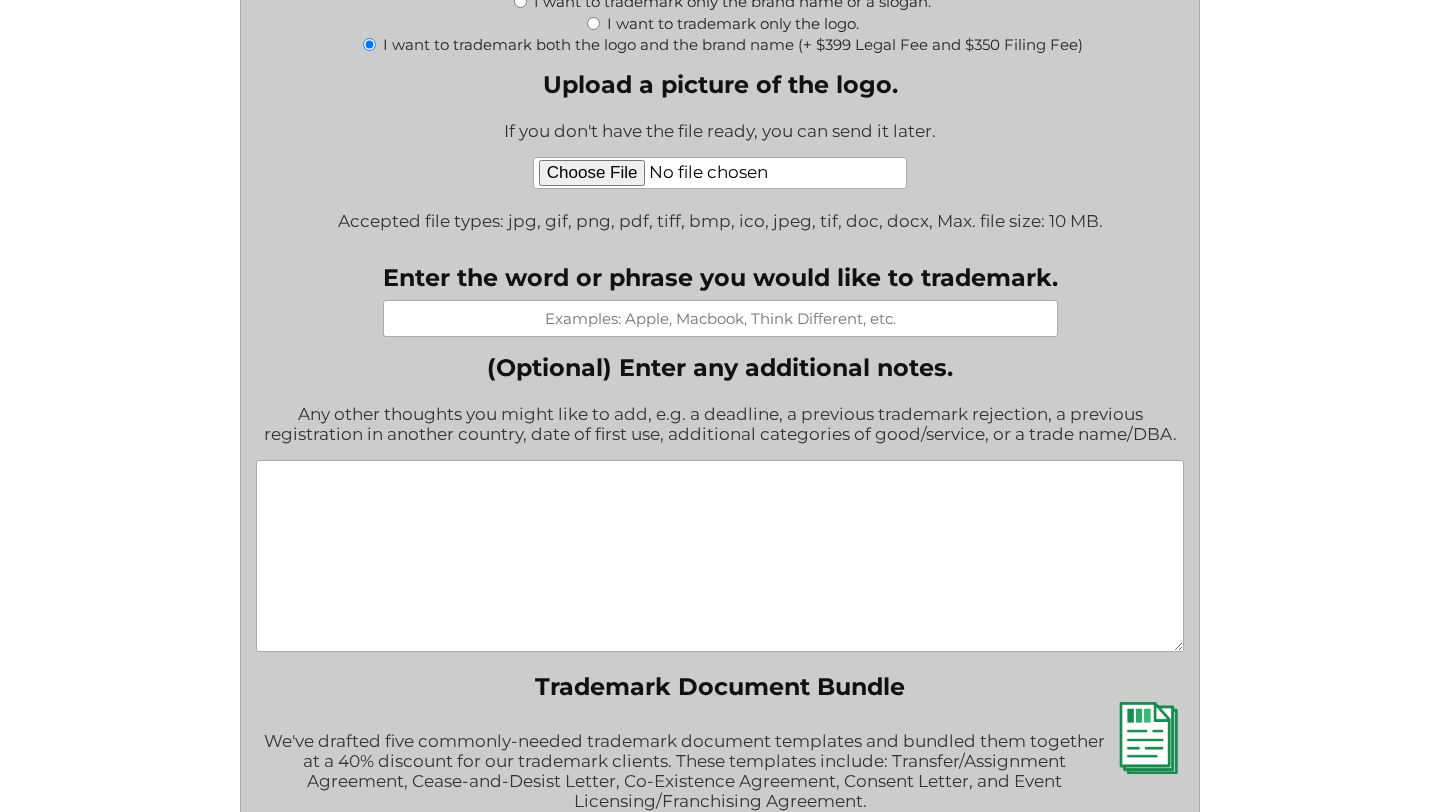 scroll, scrollTop: 2413, scrollLeft: 0, axis: vertical 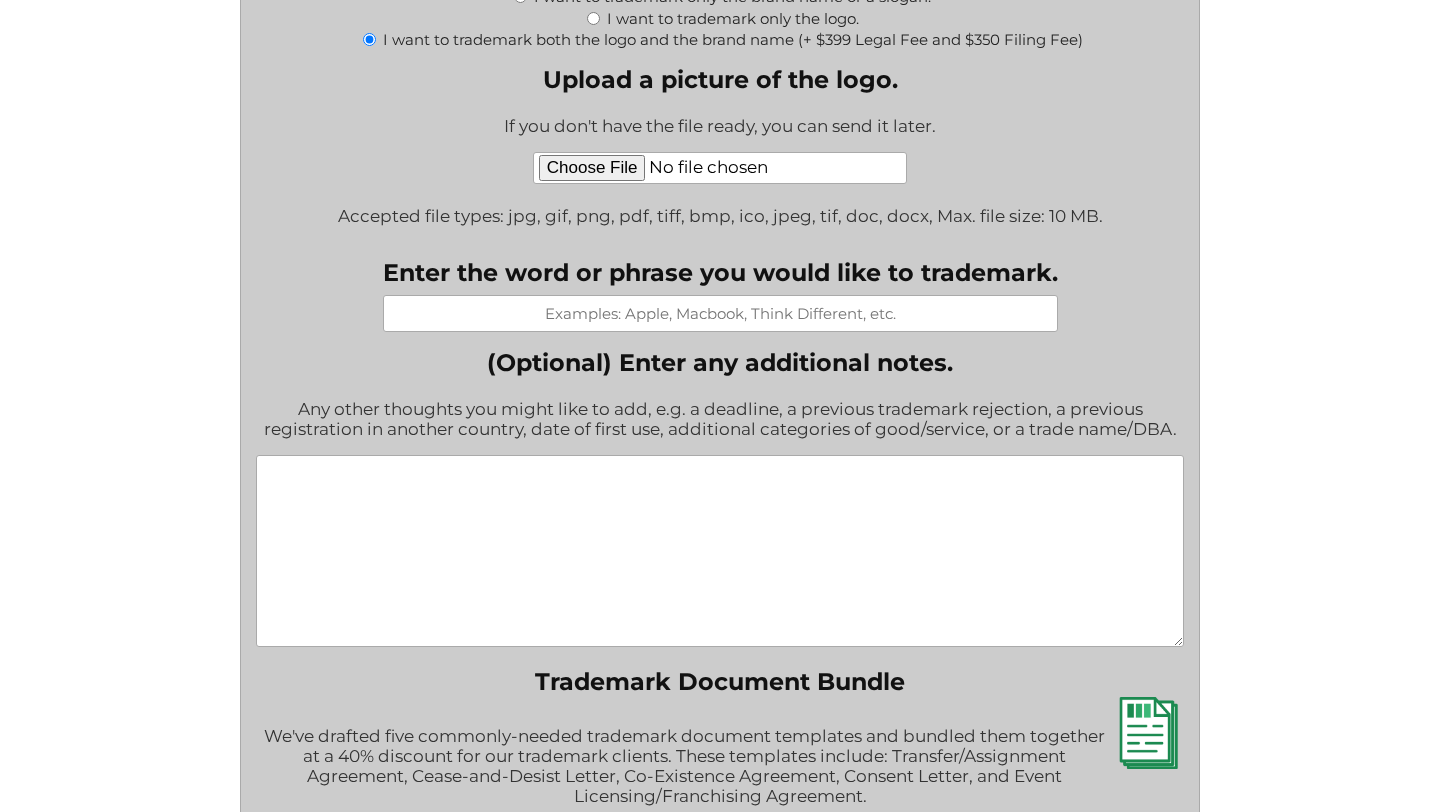 click on "Enter the word or phrase you would like to trademark." at bounding box center (720, 313) 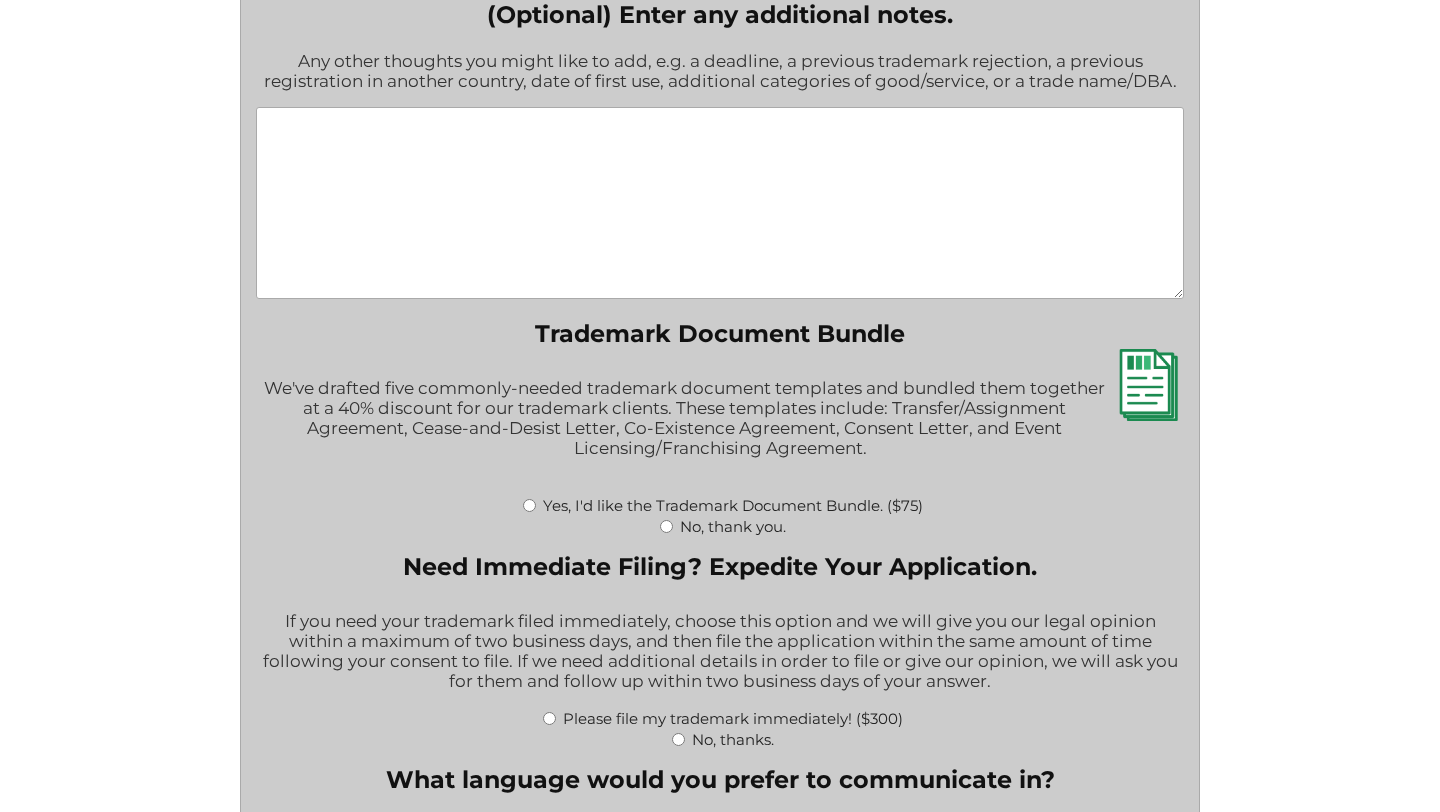 scroll, scrollTop: 2833, scrollLeft: 0, axis: vertical 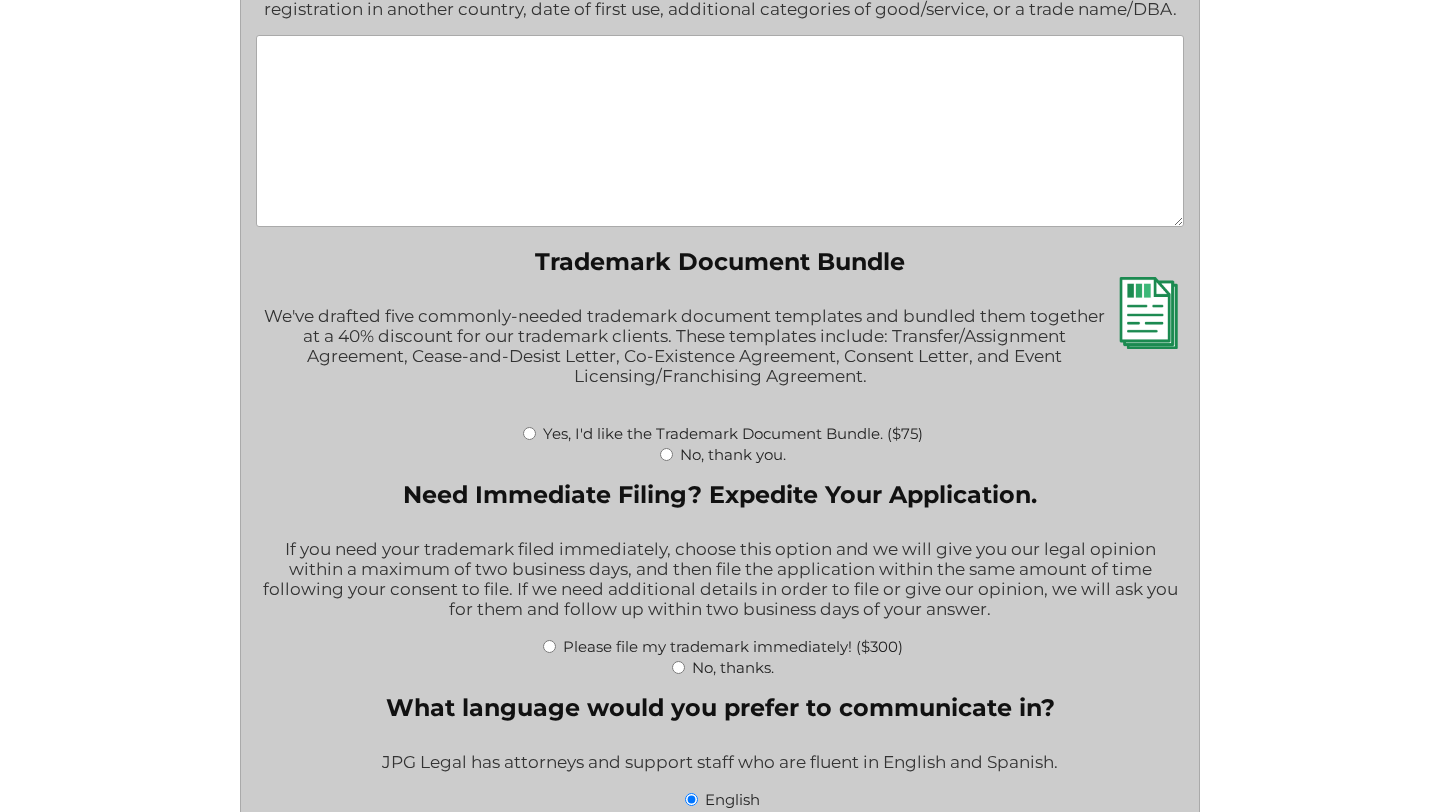 type on "WOWNECT" 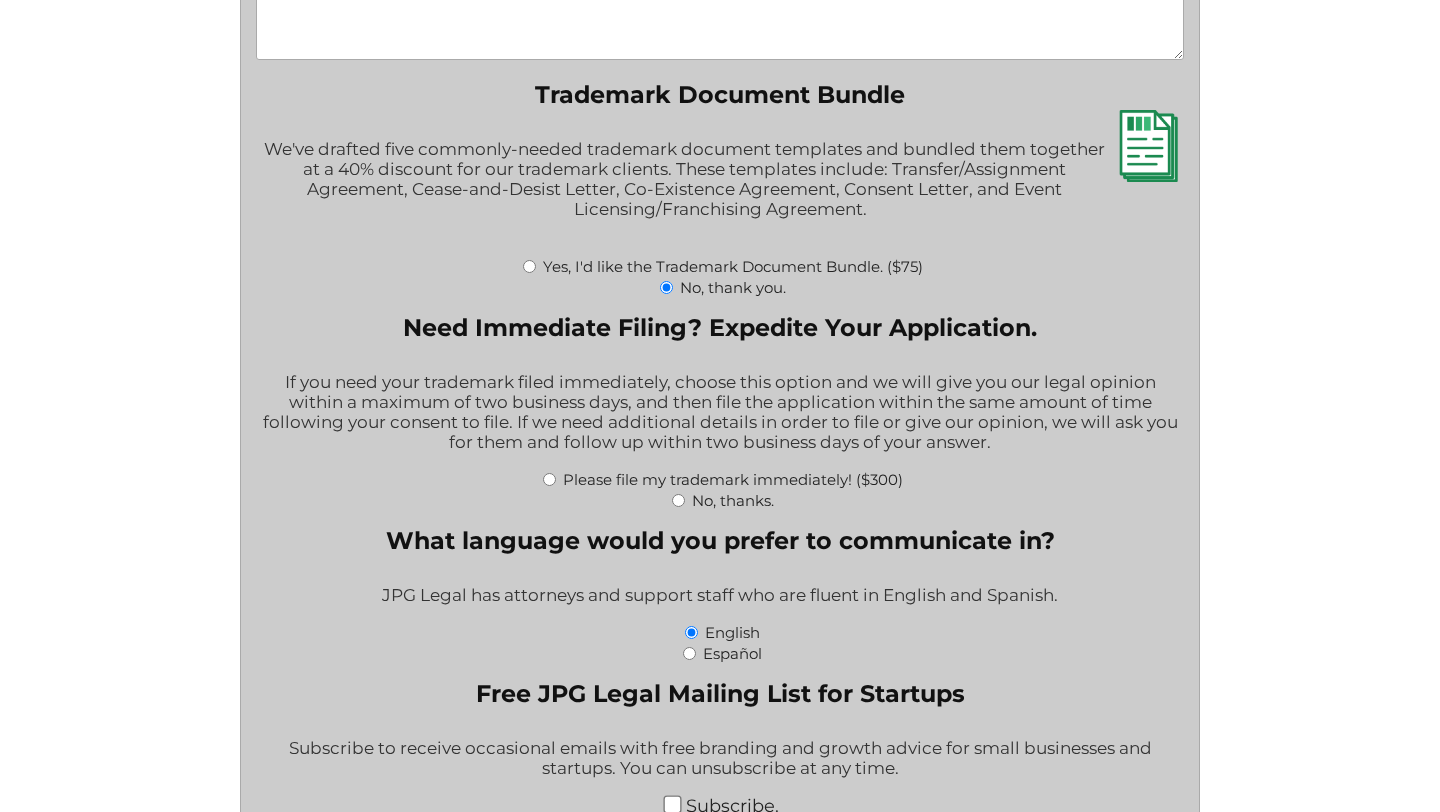 scroll, scrollTop: 3036, scrollLeft: 0, axis: vertical 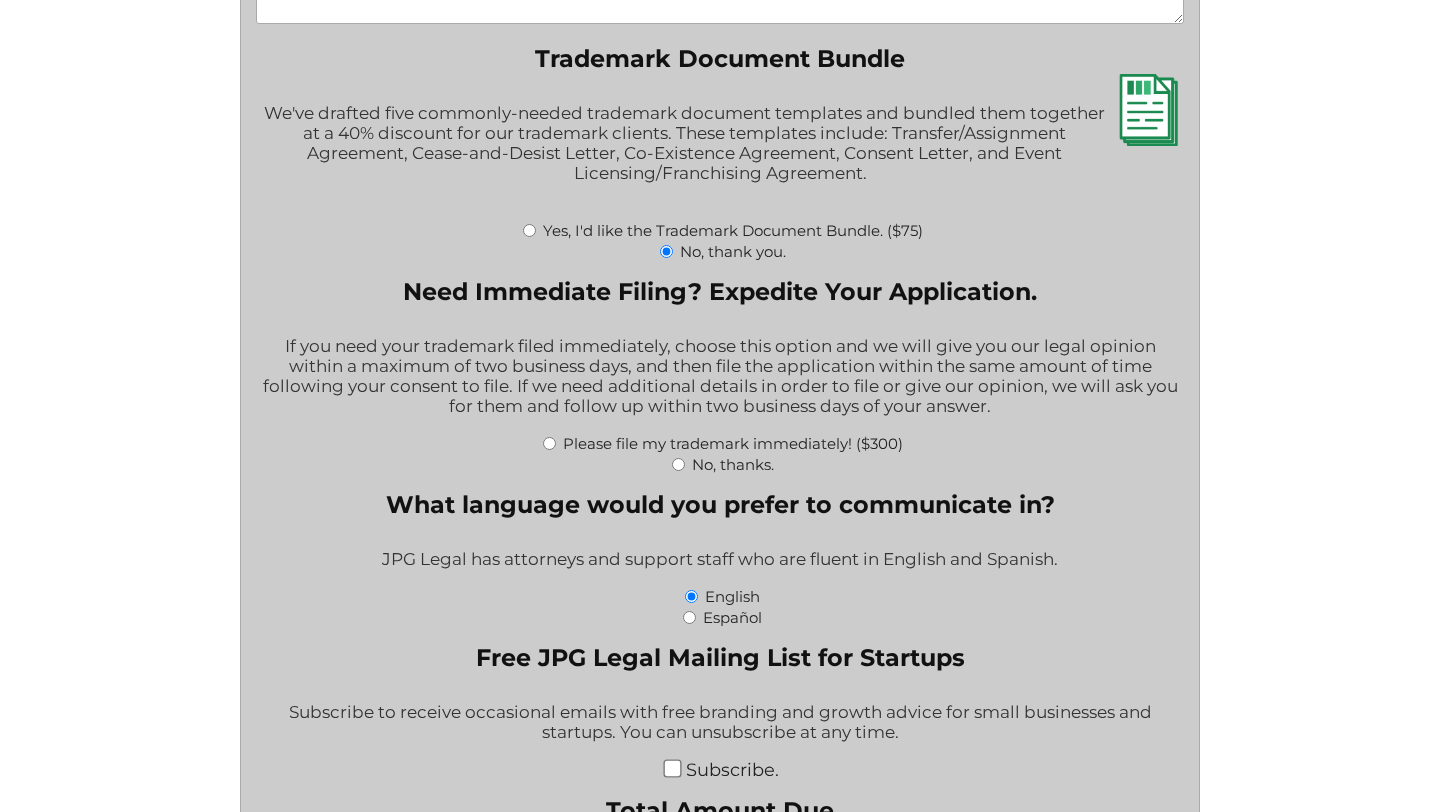 click on "No, thanks." at bounding box center [678, 464] 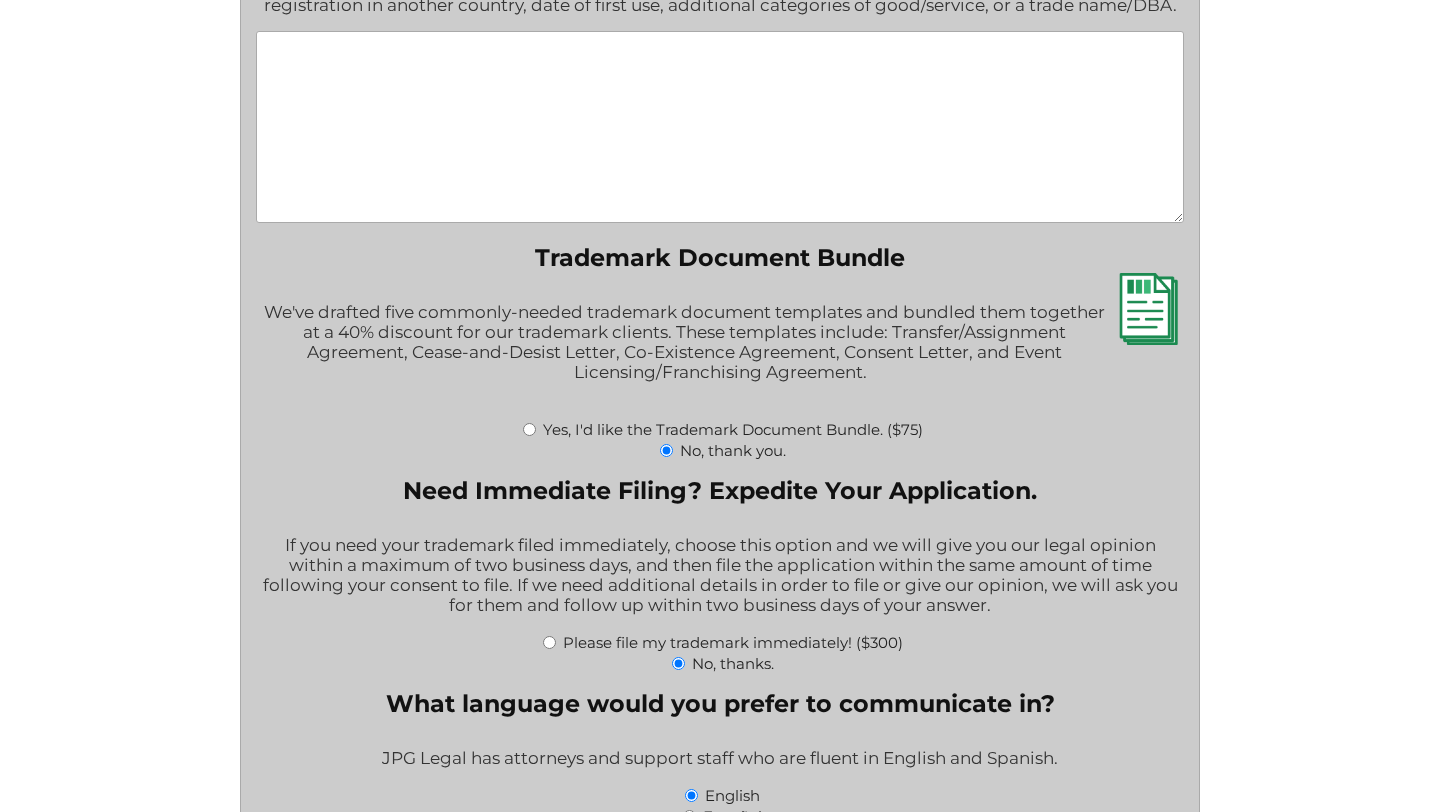 scroll, scrollTop: 2441, scrollLeft: 0, axis: vertical 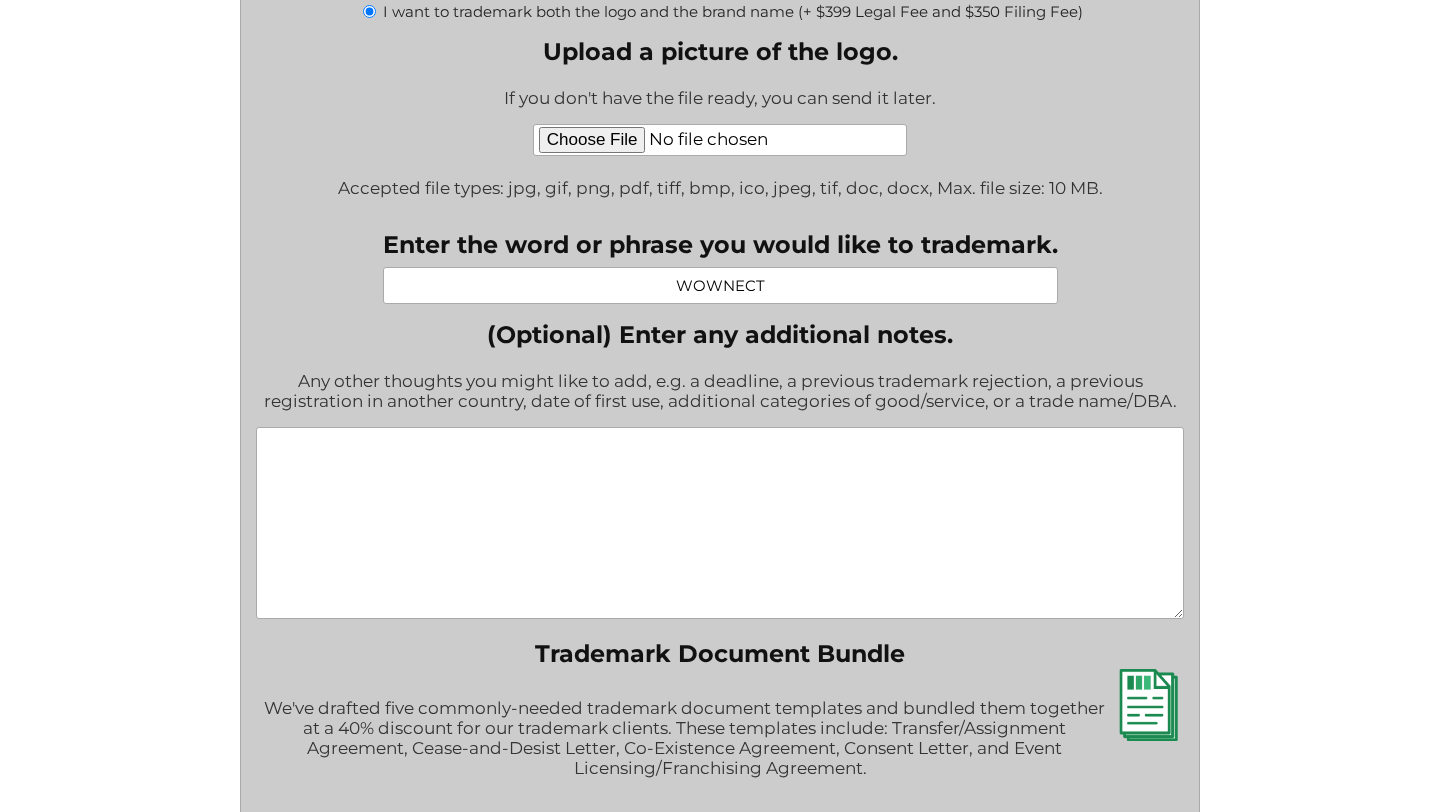 click on "(Optional) Enter any additional notes." at bounding box center [719, 523] 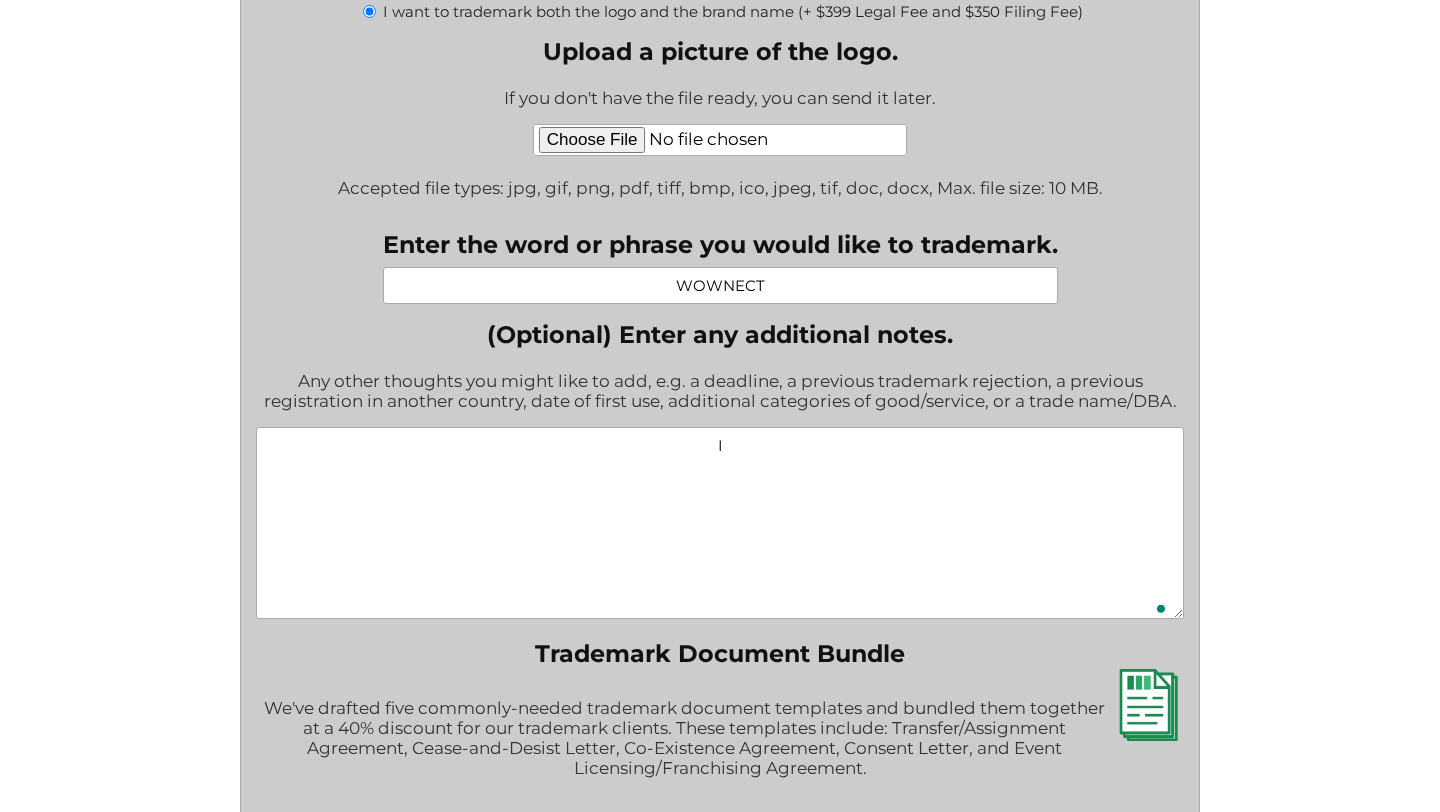 type on "I" 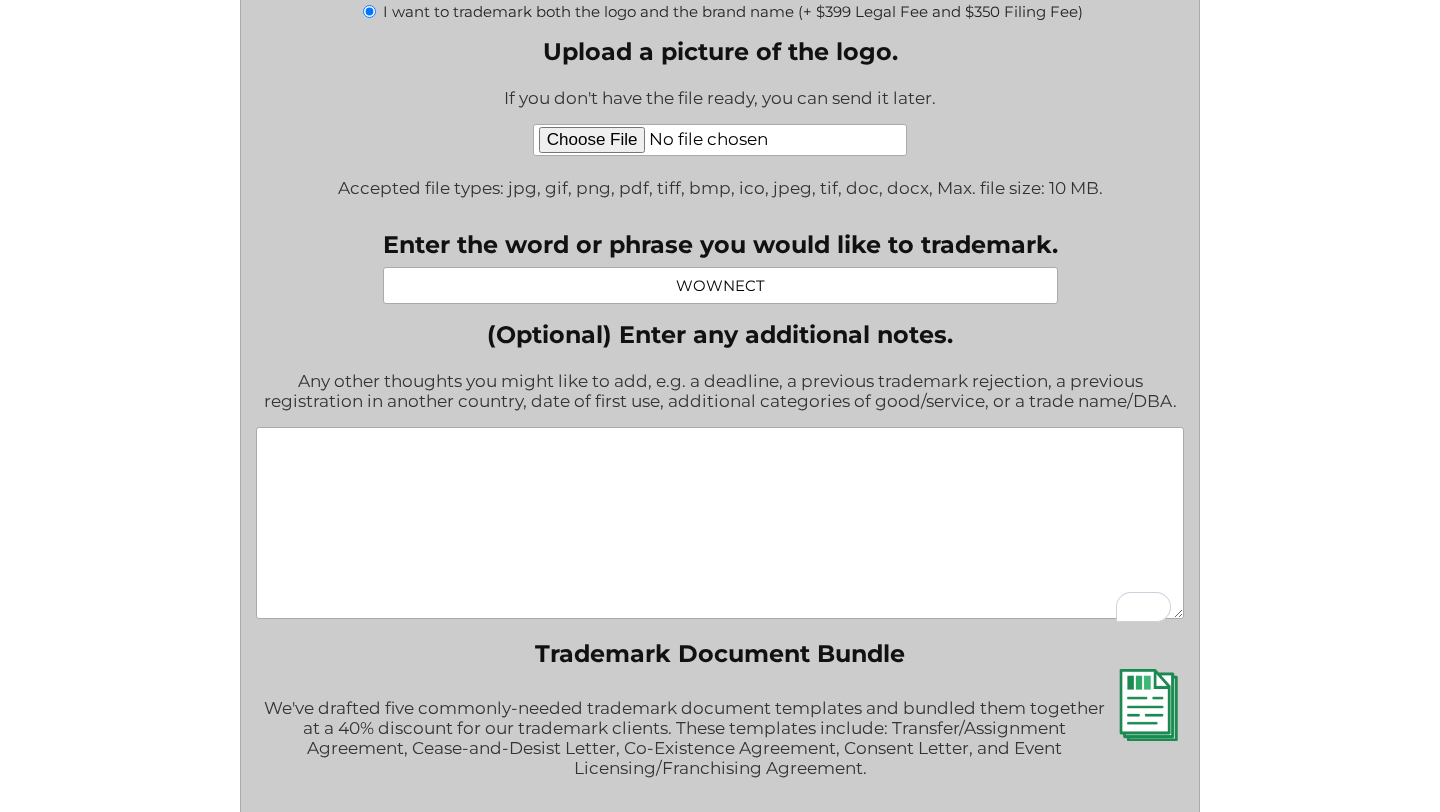 paste on "I’m inquiring about assistance with reapplying for my previous U.S. trademark, “WOWNECT”, which I owned under two past USPTO filings (Serial Nos. 90470248 and 98633279).
Both filings are currently listed as abandoned, and I’m looking to re-register the" 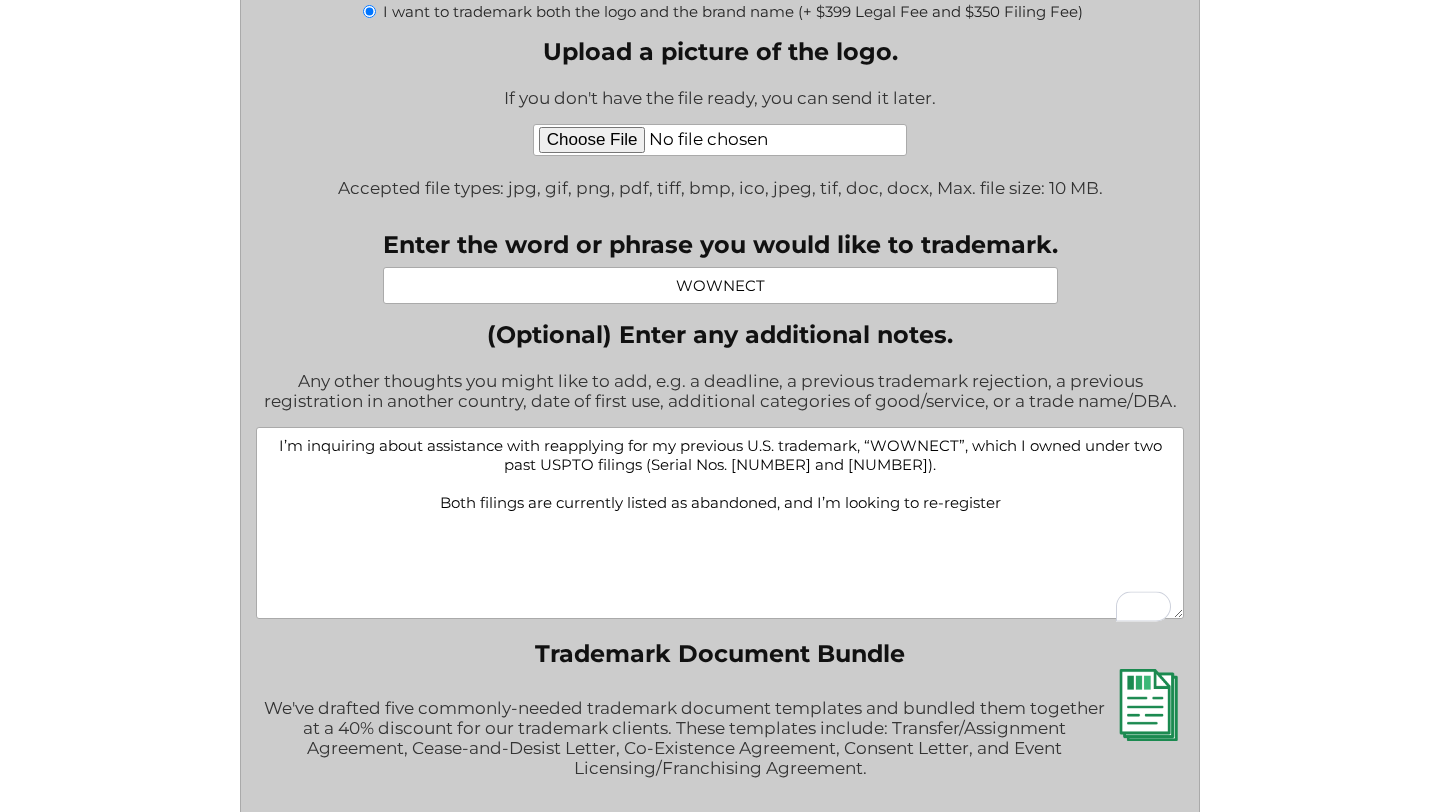 paste on "the brand with expanded goods/services coverage (Classes 5, 9, 10, 12)" 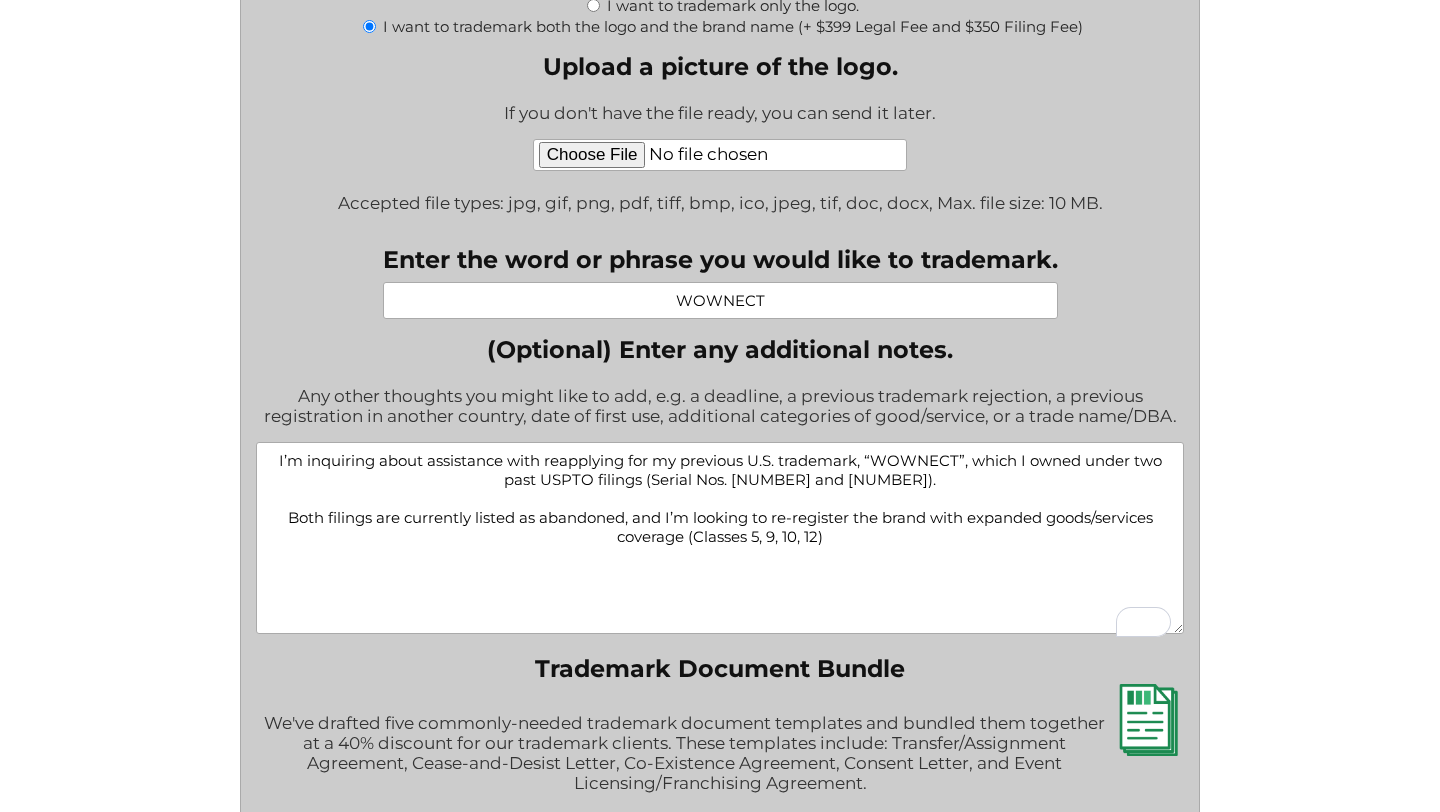 scroll, scrollTop: 2429, scrollLeft: 0, axis: vertical 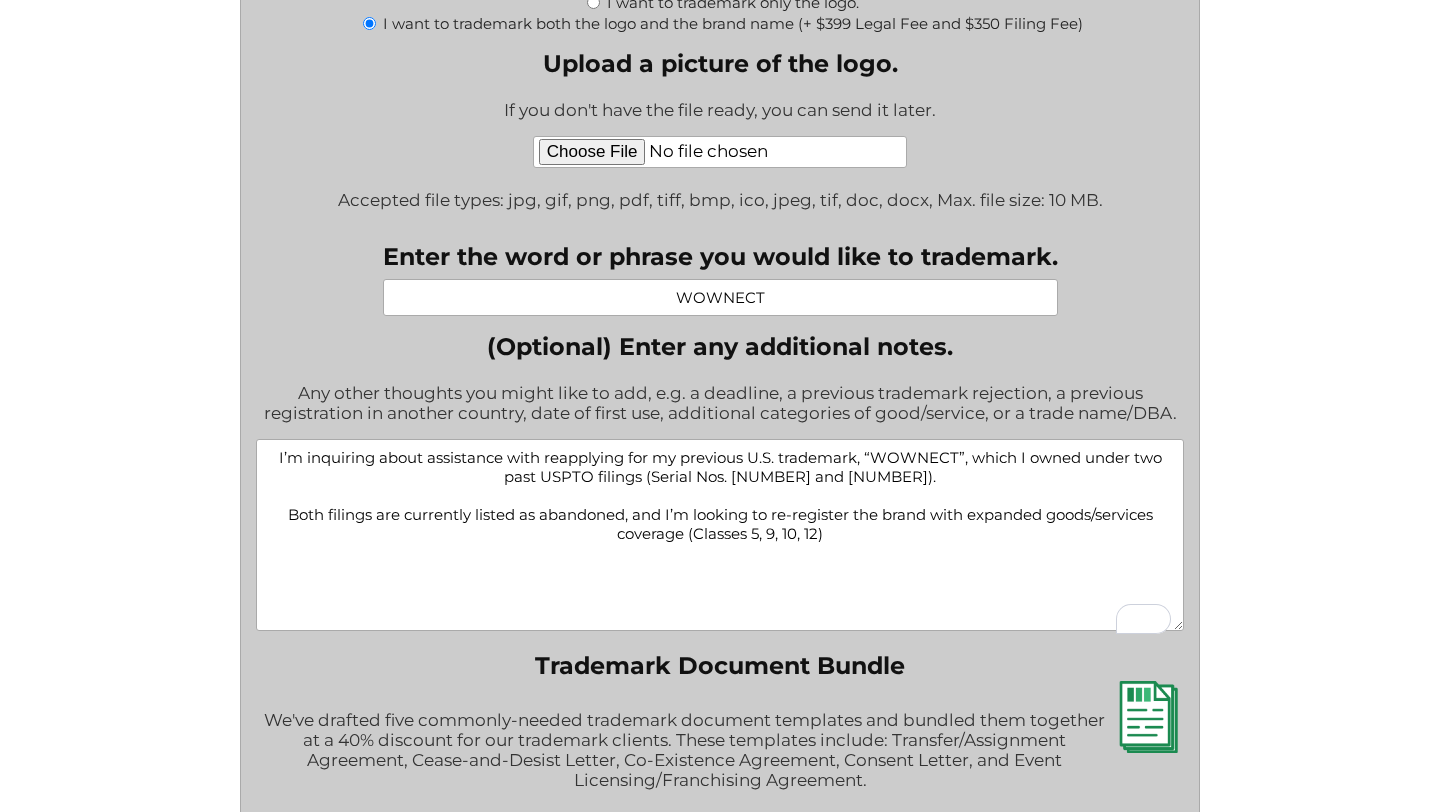 click on "I’m inquiring about assistance with reapplying for my previous U.S. trademark, “WOWNECT”, which I owned under two past USPTO filings (Serial Nos. [NUMBER] and [NUMBER]).
Both filings are currently listed as abandoned, and I’m looking to re-register the brand with expanded goods/services coverage (Classes 5, 9, 10, 12)" at bounding box center (719, 535) 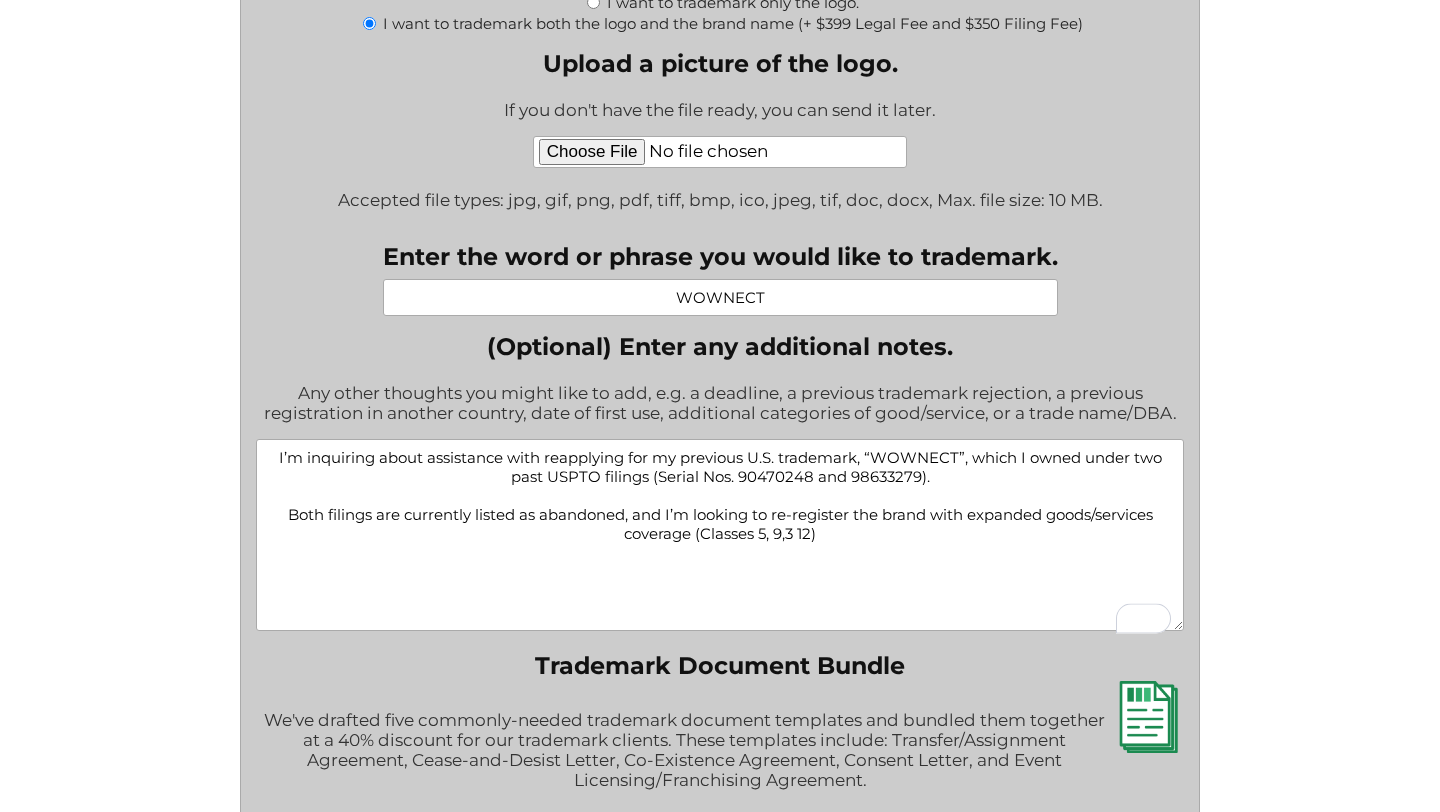 click on "I’m inquiring about assistance with reapplying for my previous U.S. trademark, “WOWNECT”, which I owned under two past USPTO filings (Serial Nos. 90470248 and 98633279).
Both filings are currently listed as abandoned, and I’m looking to re-register the brand with expanded goods/services coverage (Classes 5, 9,3 12)" at bounding box center (719, 535) 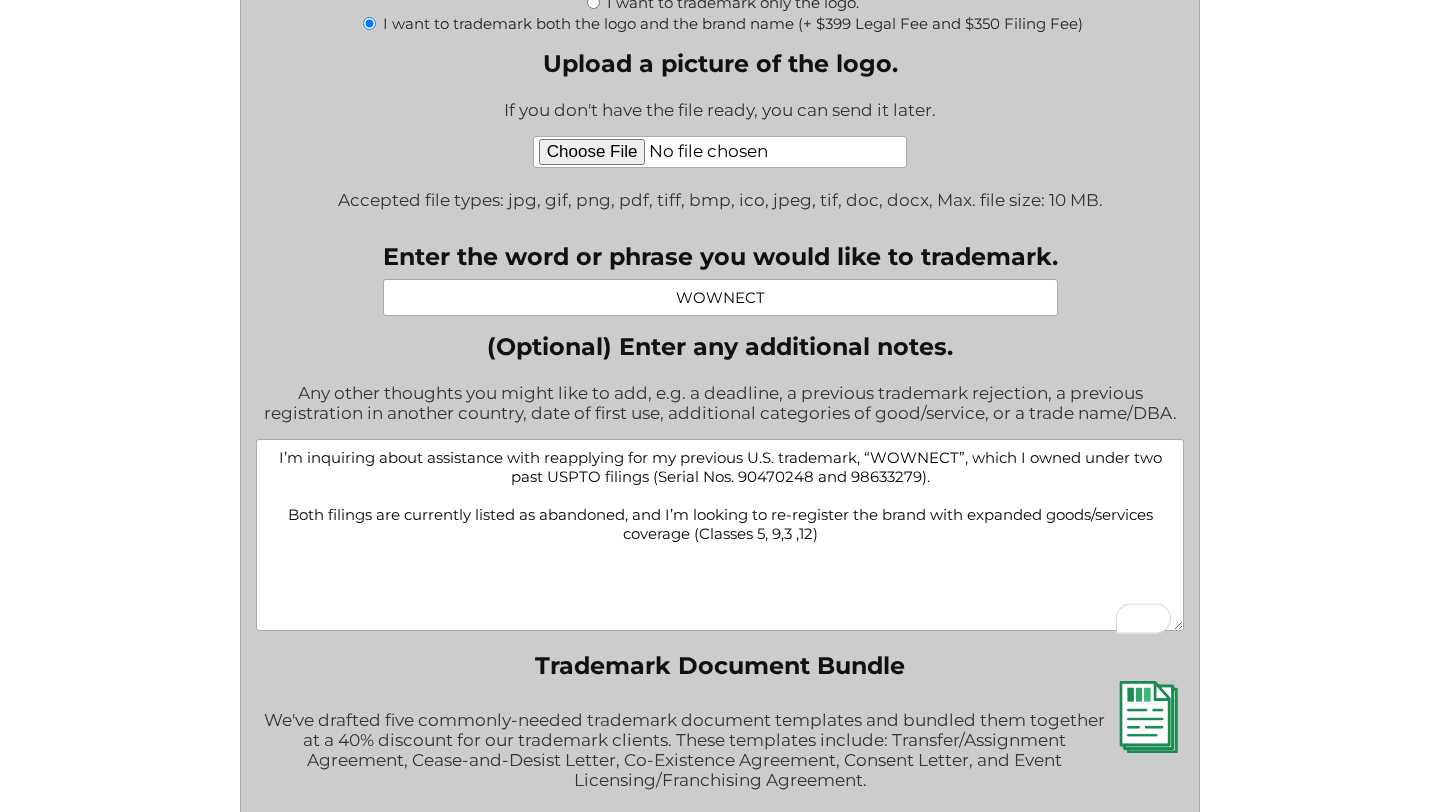 click on "I’m inquiring about assistance with reapplying for my previous U.S. trademark, “WOWNECT”, which I owned under two past USPTO filings (Serial Nos. 90470248 and 98633279).
Both filings are currently listed as abandoned, and I’m looking to re-register the brand with expanded goods/services coverage (Classes 5, 9,3 ,12)" at bounding box center [719, 535] 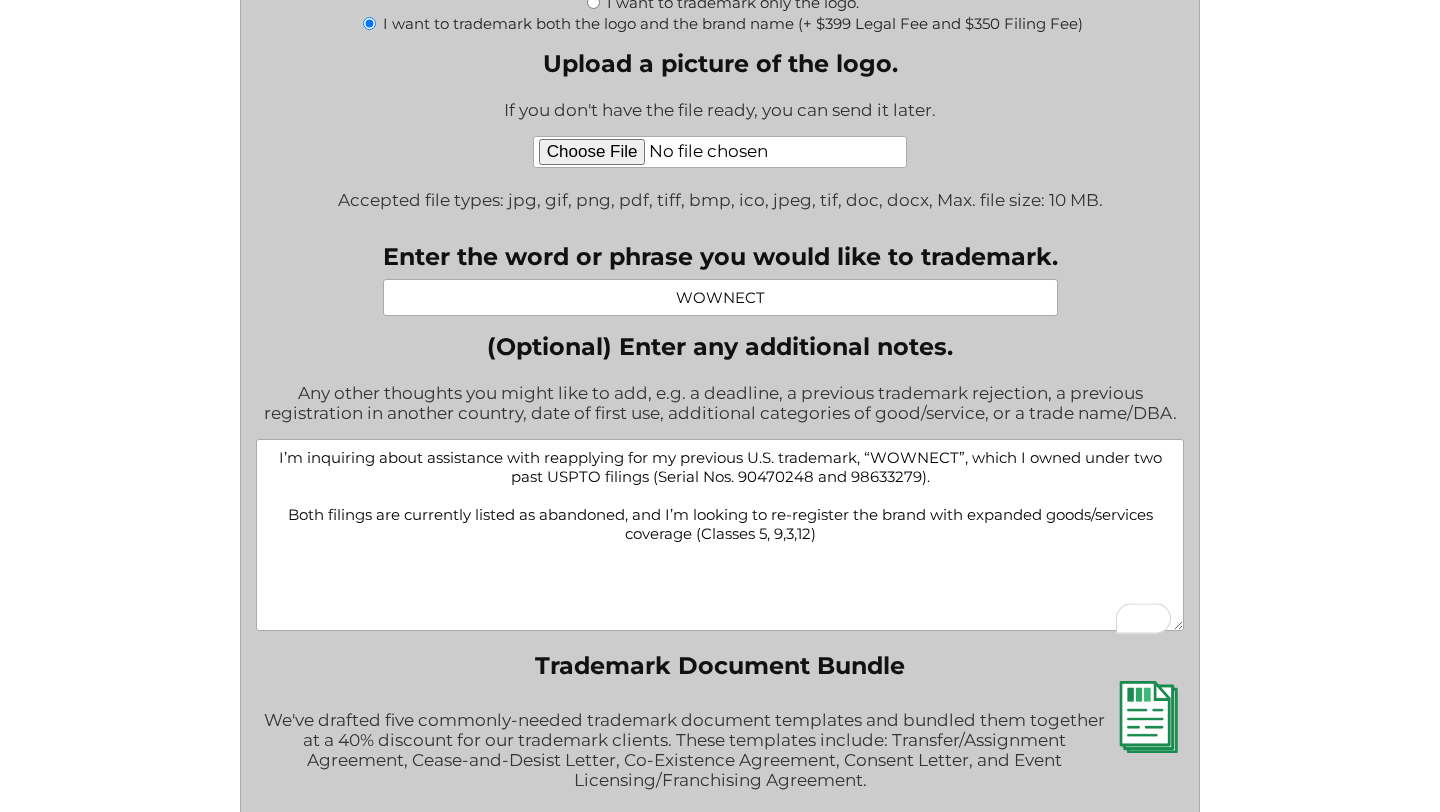 click on "I’m inquiring about assistance with reapplying for my previous U.S. trademark, “WOWNECT”, which I owned under two past USPTO filings (Serial Nos. 90470248 and 98633279).
Both filings are currently listed as abandoned, and I’m looking to re-register the brand with expanded goods/services coverage (Classes 5, 9,3,12)" at bounding box center (719, 535) 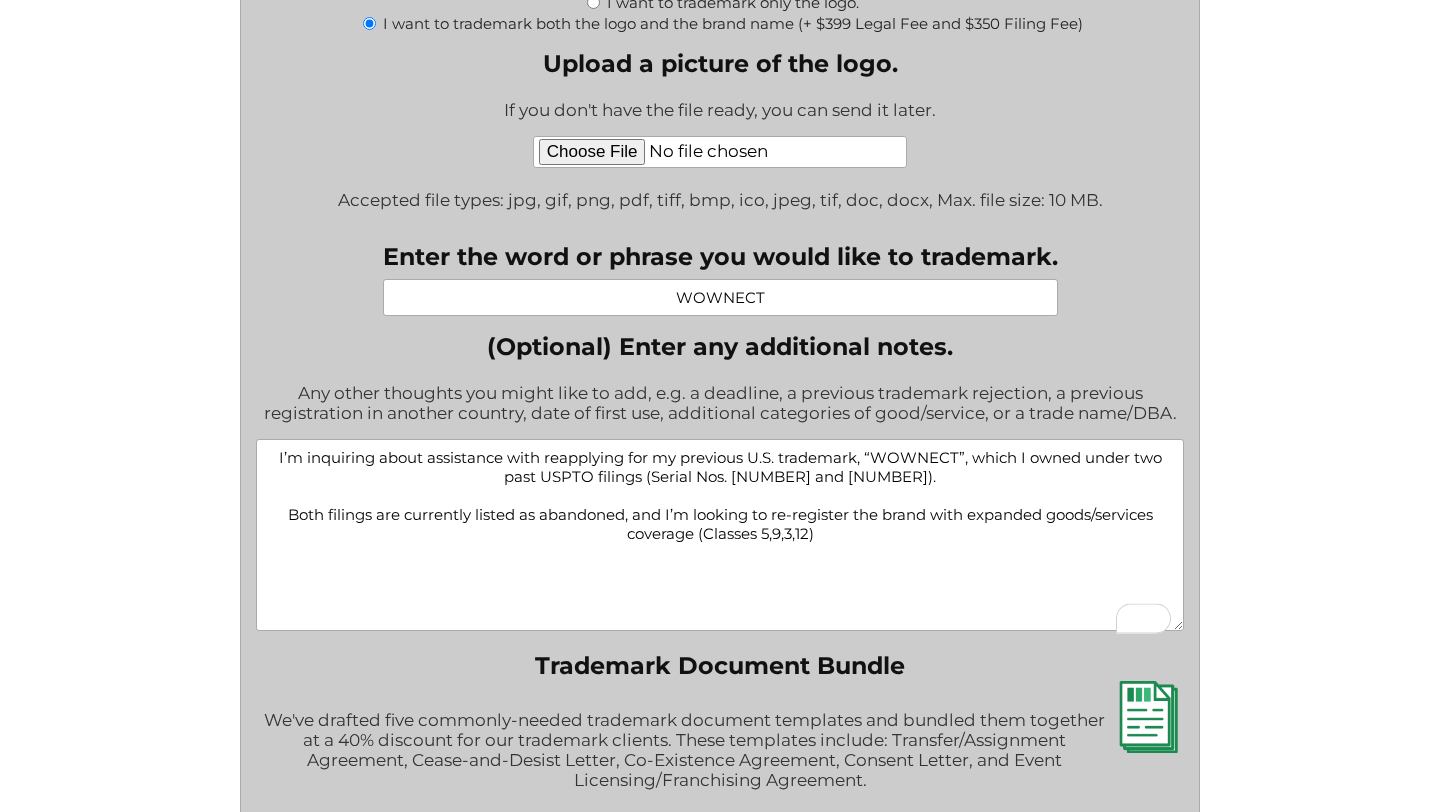 click on "" * " indicates required fields
What goods or services do you want the trademark for? Try to be specific if you can. "Tents and sleeping bags" is better than "outdoors equipment." Class 9,12,3,5 Is your product or service available to U.S. customers yet? If your product or service is not available to the U.S. yet, please put "No." Pre-sale products and Kickstarter campaigns should put "No." If the product is available, but not in association with your proposed trademark, you should put "No."
Yes.
No.
I'm not sure.
Are you filing for your trademark as an individual person(s) or as a business entity?
Filing as one or more individual persons.
Filing as a business entity.
If you haven't formed a business entity yet, but you plan to later, choose "individual person(s)."" at bounding box center (720, 25) 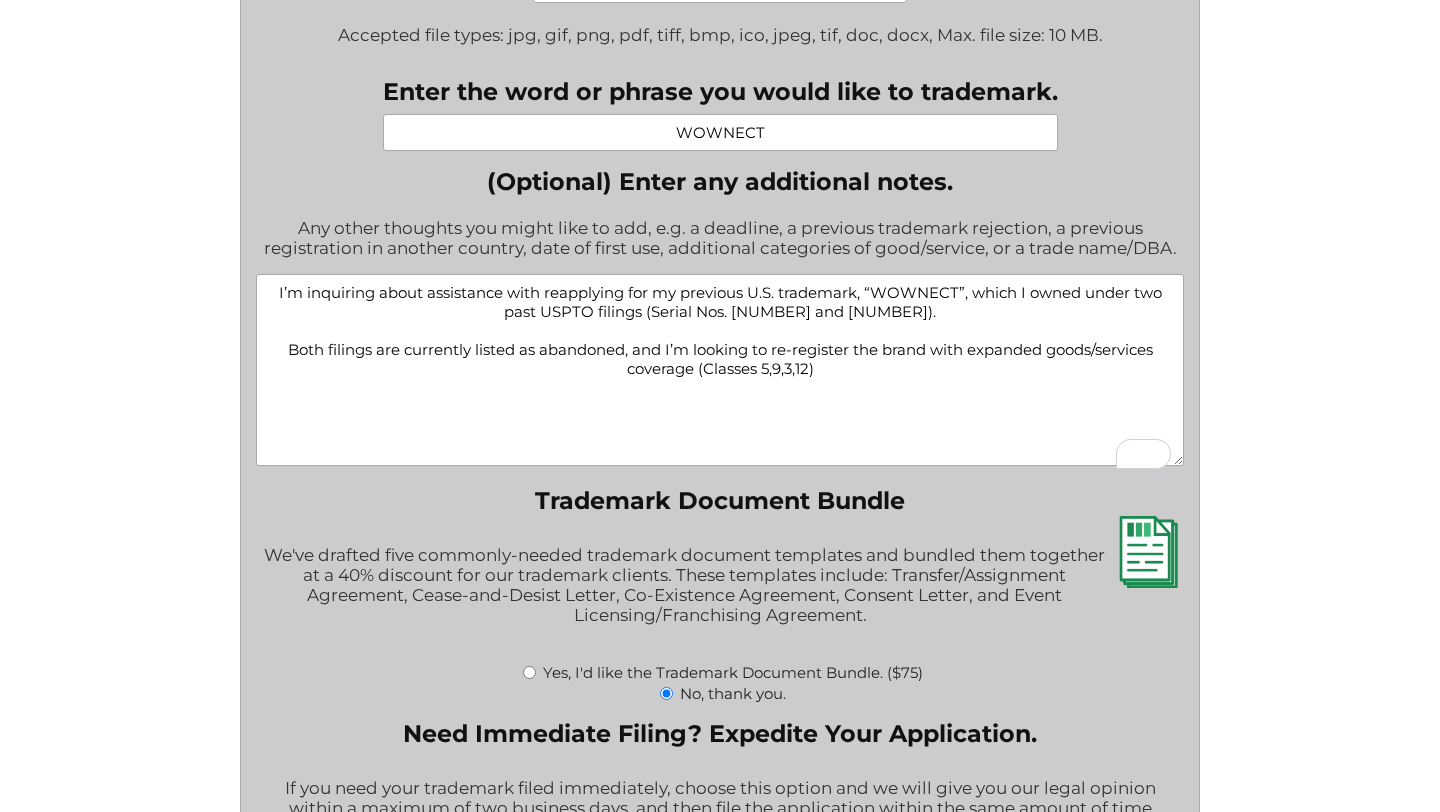 scroll, scrollTop: 2585, scrollLeft: 0, axis: vertical 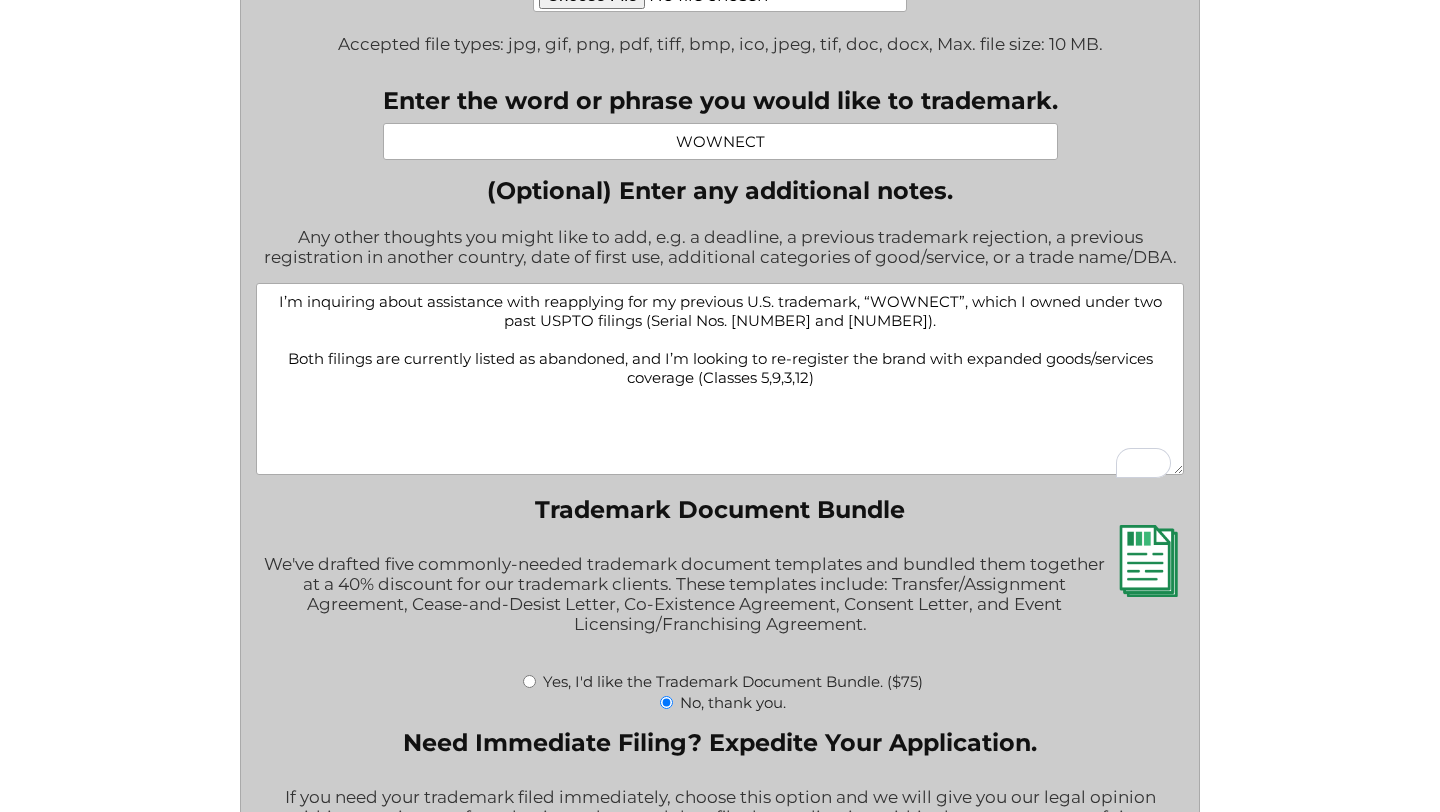 click on "I’m inquiring about assistance with reapplying for my previous U.S. trademark, “WOWNECT”, which I owned under two past USPTO filings (Serial Nos. [NUMBER] and [NUMBER]).
Both filings are currently listed as abandoned, and I’m looking to re-register the brand with expanded goods/services coverage (Classes 5,9,3,12)" at bounding box center [719, 379] 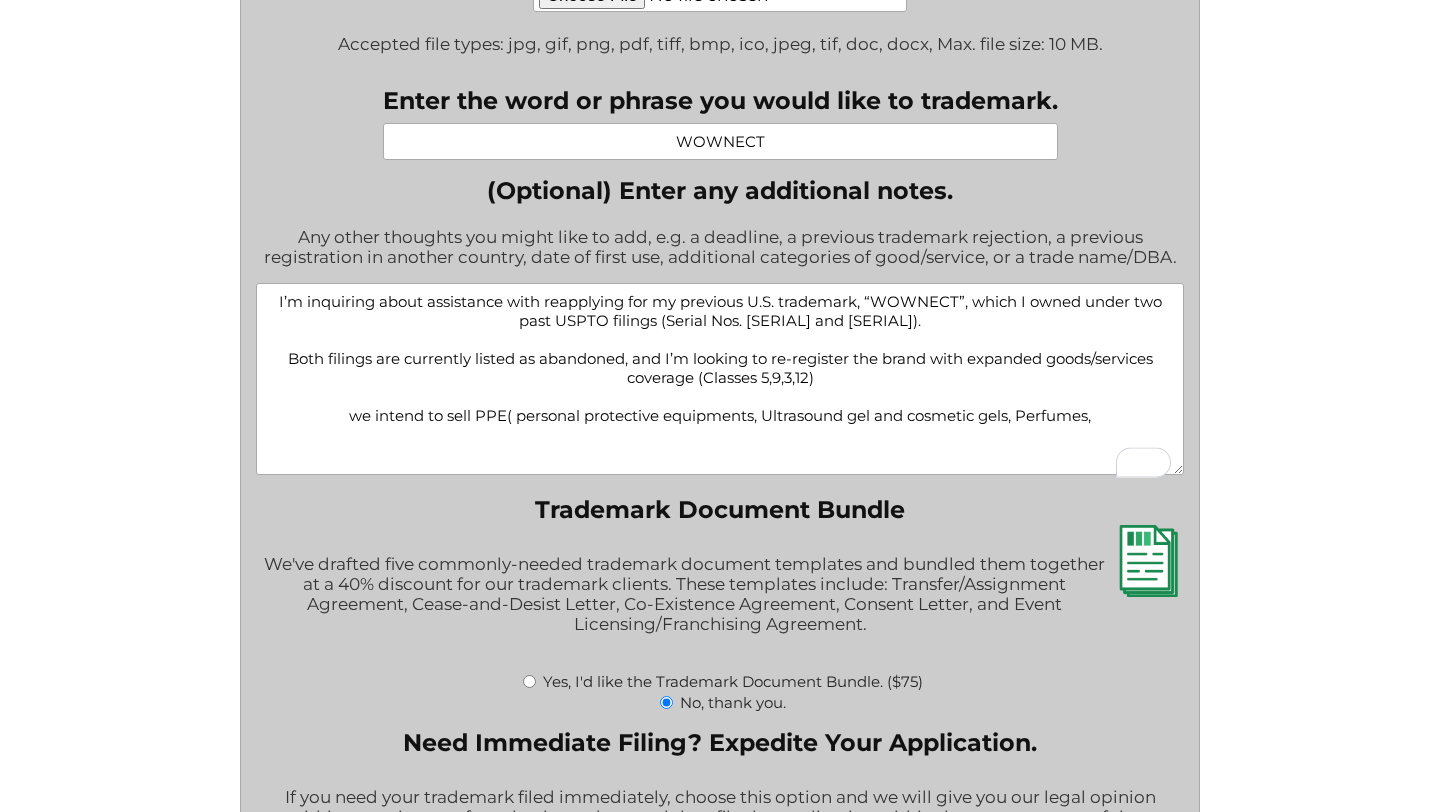 click on "I’m inquiring about assistance with reapplying for my previous U.S. trademark, “WOWNECT”, which I owned under two past USPTO filings (Serial Nos. [SERIAL] and [SERIAL]).
Both filings are currently listed as abandoned, and I’m looking to re-register the brand with expanded goods/services coverage (Classes 5,9,3,12)
we intend to sell PPE( personal protective equipments, Ultrasound gel and cosmetic gels, Perfumes," at bounding box center (719, 379) 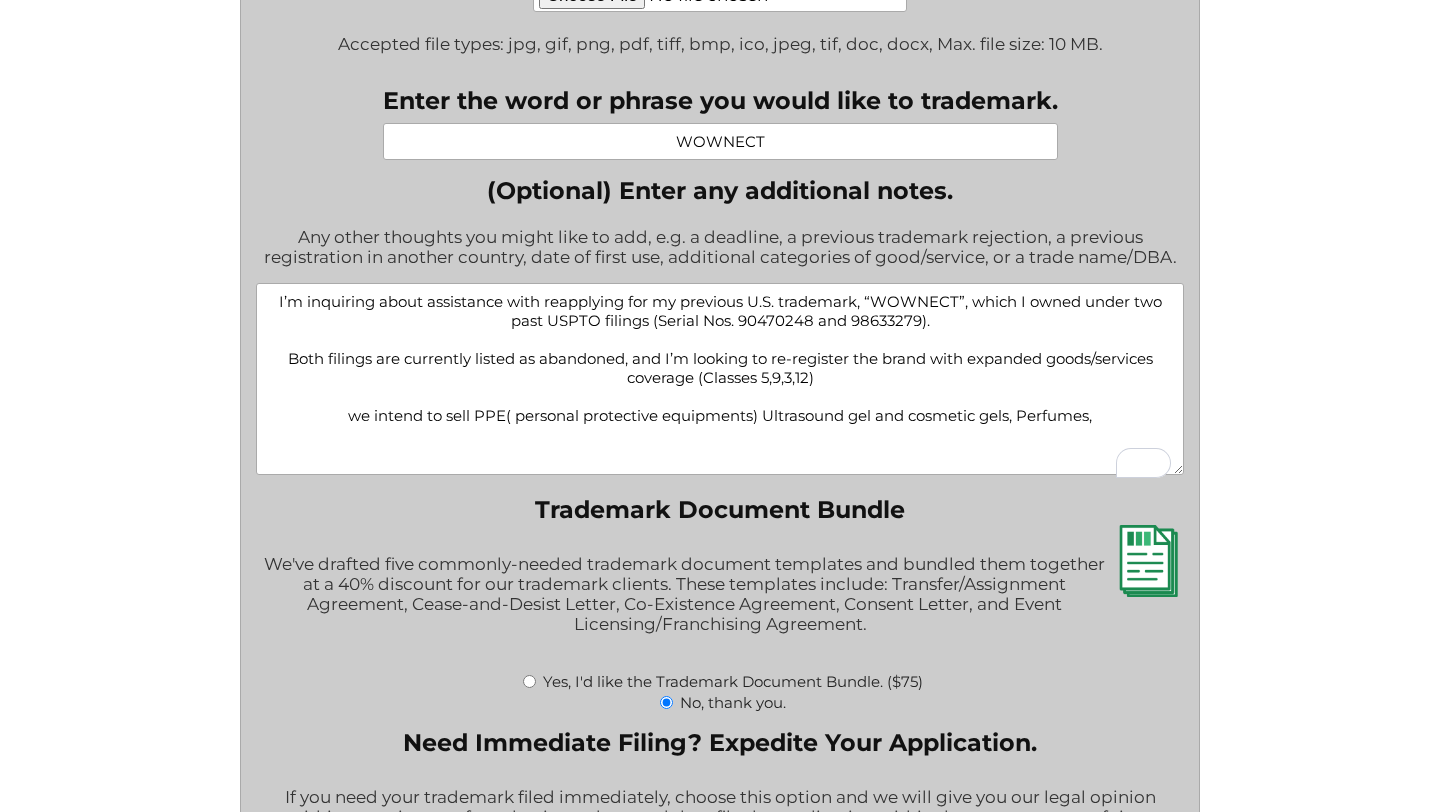 click on "I’m inquiring about assistance with reapplying for my previous U.S. trademark, “WOWNECT”, which I owned under two past USPTO filings (Serial Nos. 90470248 and 98633279).
Both filings are currently listed as abandoned, and I’m looking to re-register the brand with expanded goods/services coverage (Classes 5,9,3,12)
we intend to sell PPE( personal protective equipments) Ultrasound gel and cosmetic gels, Perfumes," at bounding box center (719, 379) 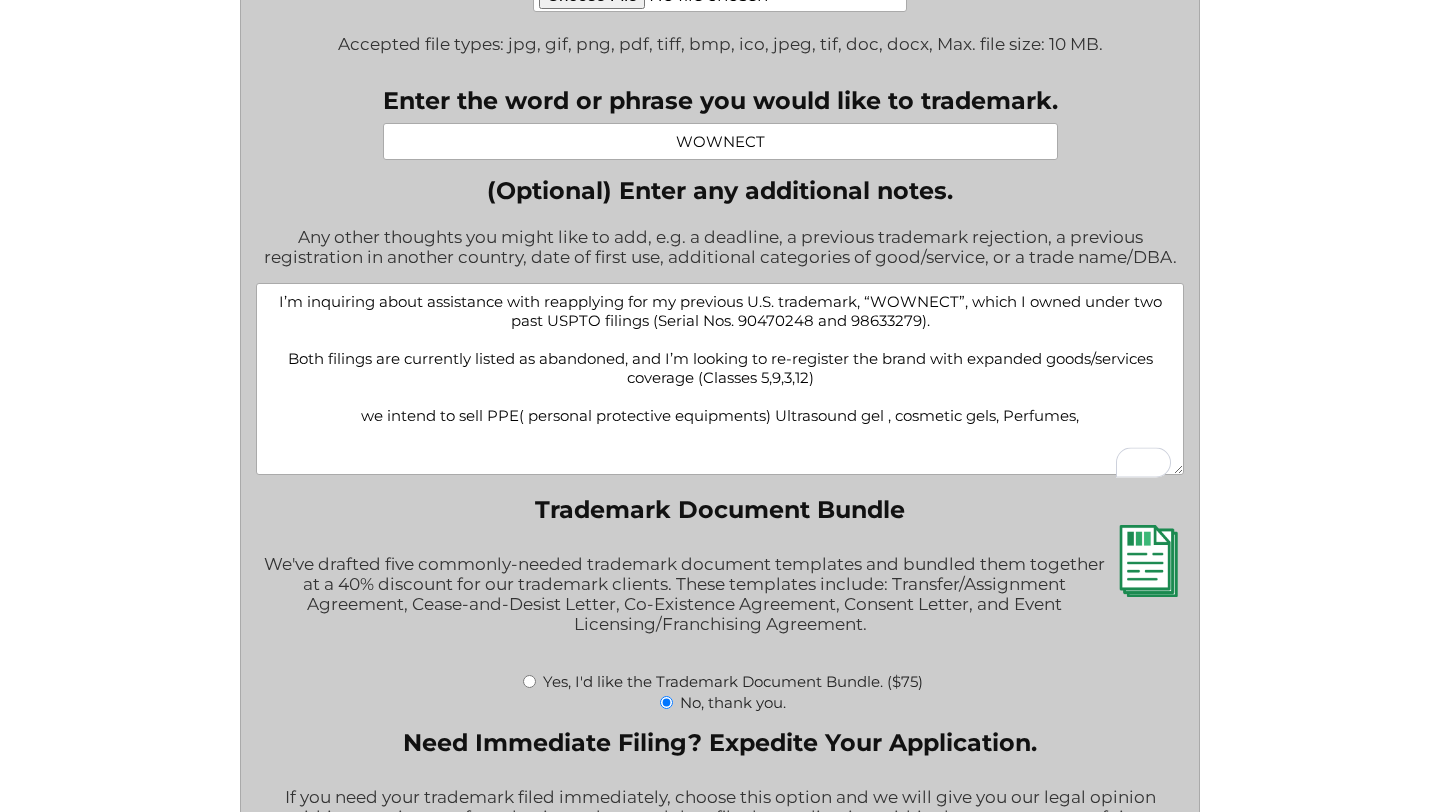 click on "I’m inquiring about assistance with reapplying for my previous U.S. trademark, “WOWNECT”, which I owned under two past USPTO filings (Serial Nos. 90470248 and 98633279).
Both filings are currently listed as abandoned, and I’m looking to re-register the brand with expanded goods/services coverage (Classes 5,9,3,12)
we intend to sell PPE( personal protective equipments) Ultrasound gel , cosmetic gels, Perfumes," at bounding box center [719, 379] 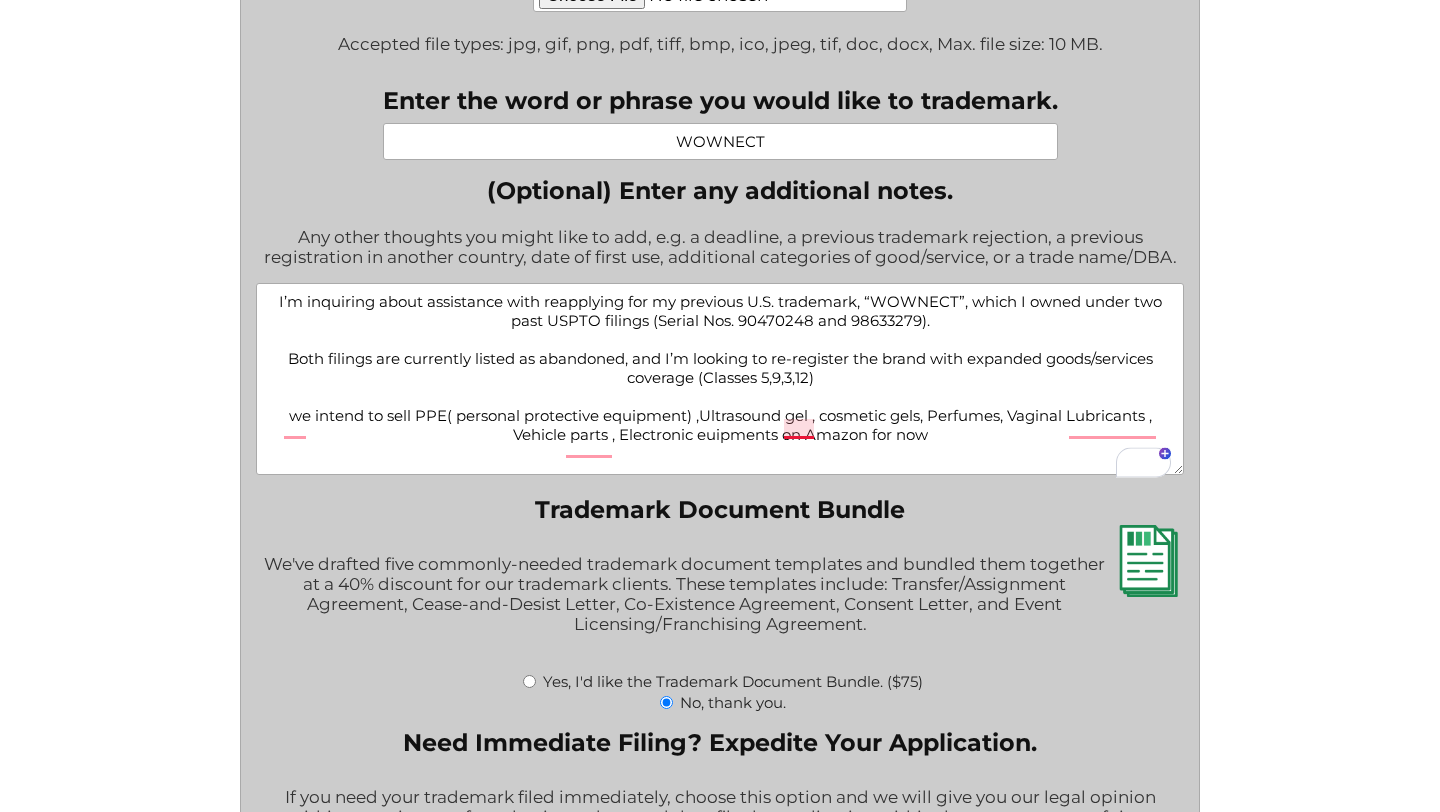 click on "I’m inquiring about assistance with reapplying for my previous U.S. trademark, “WOWNECT”, which I owned under two past USPTO filings (Serial Nos. 90470248 and 98633279).
Both filings are currently listed as abandoned, and I’m looking to re-register the brand with expanded goods/services coverage (Classes 5,9,3,12)
we intend to sell PPE( personal protective equipment) ,Ultrasound gel , cosmetic gels, Perfumes, Vaginal Lubricants , Vehicle parts , Electronic euipments on Amazon for now" at bounding box center [719, 379] 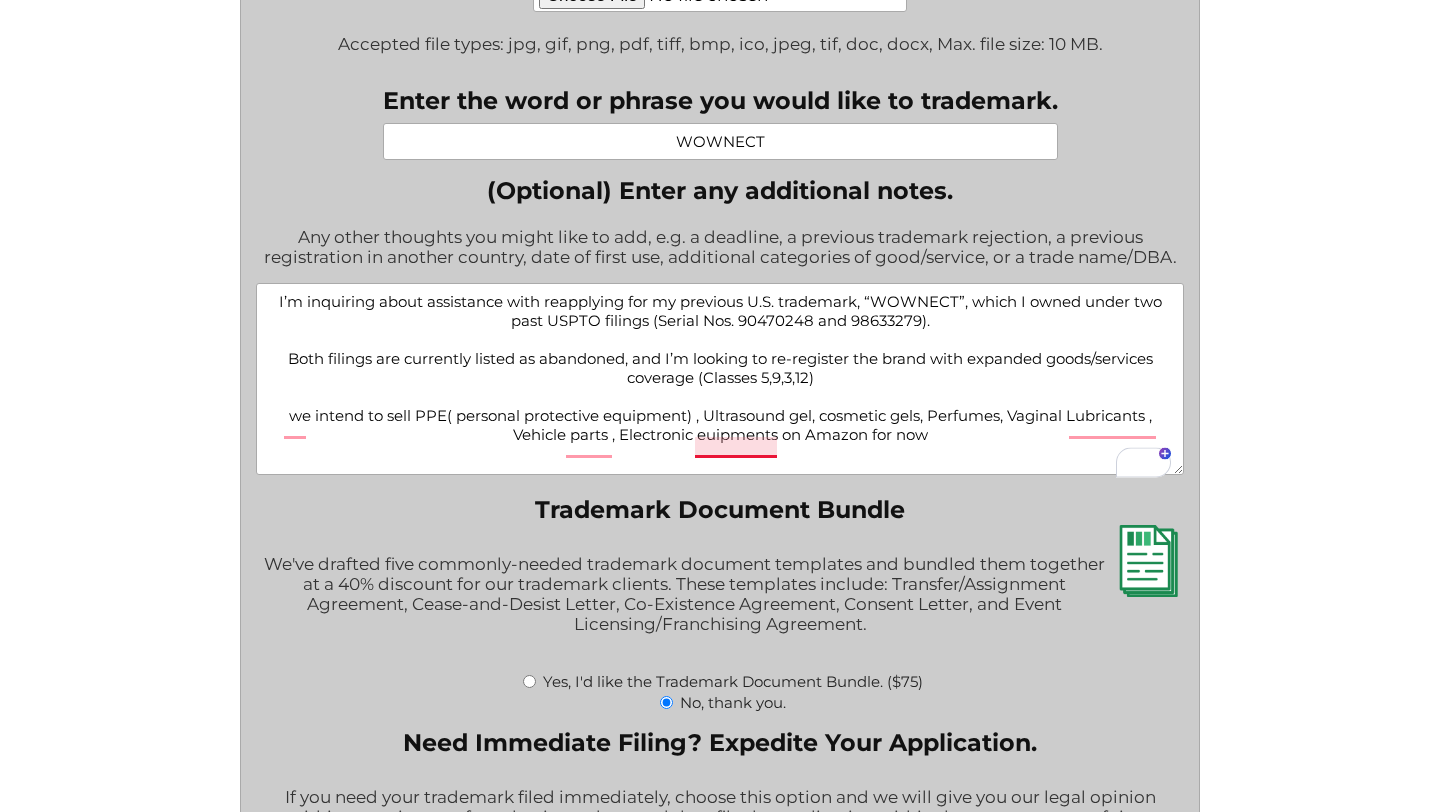 click on "I’m inquiring about assistance with reapplying for my previous U.S. trademark, “WOWNECT”, which I owned under two past USPTO filings (Serial Nos. 90470248 and 98633279).
Both filings are currently listed as abandoned, and I’m looking to re-register the brand with expanded goods/services coverage (Classes 5,9,3,12)
we intend to sell PPE( personal protective equipment) , Ultrasound gel, cosmetic gels, Perfumes, Vaginal Lubricants , Vehicle parts , Electronic euipments on Amazon for now" at bounding box center (719, 379) 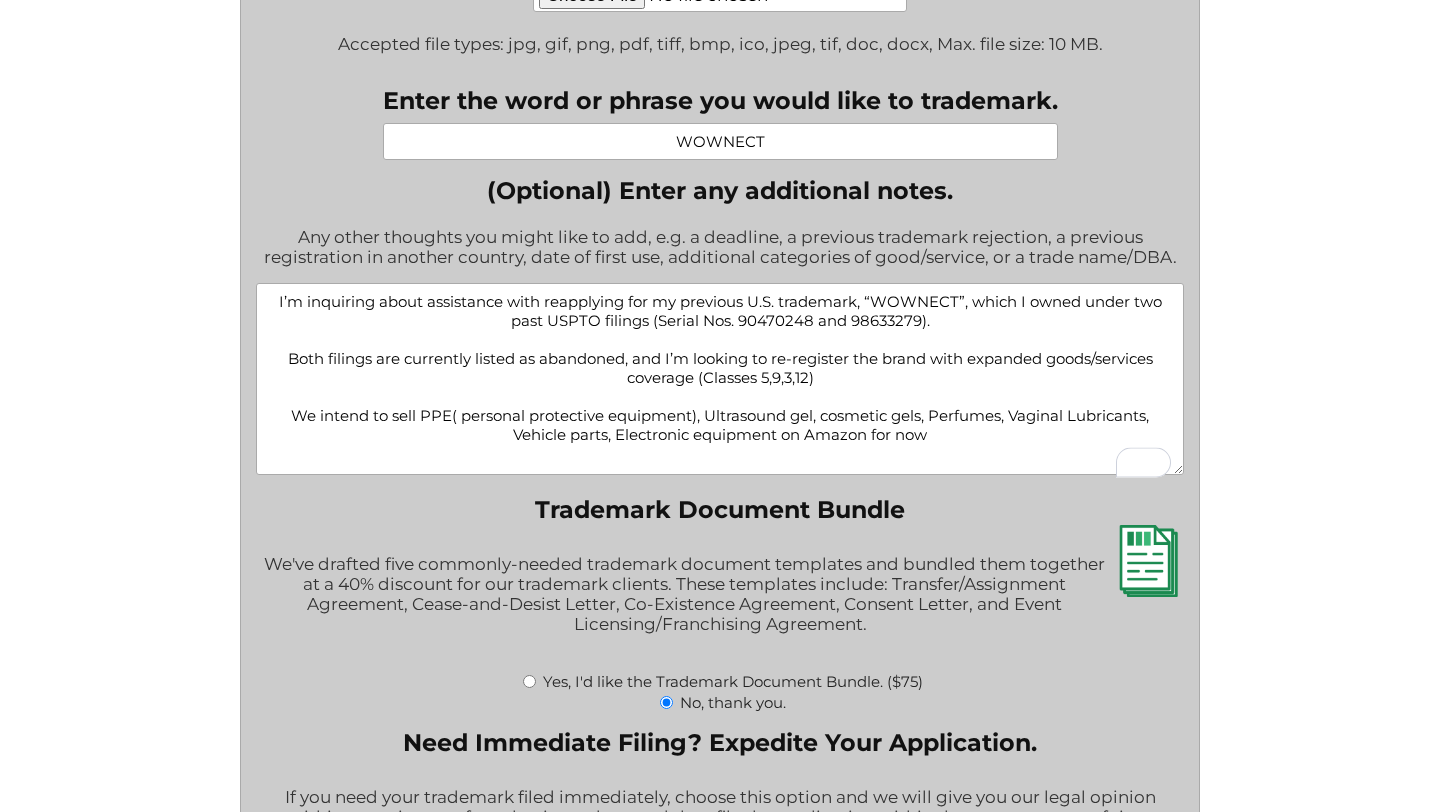 click on "I’m inquiring about assistance with reapplying for my previous U.S. trademark, “WOWNECT”, which I owned under two past USPTO filings (Serial Nos. 90470248 and 98633279).
Both filings are currently listed as abandoned, and I’m looking to re-register the brand with expanded goods/services coverage (Classes 5,9,3,12)
We intend to sell PPE( personal protective equipment), Ultrasound gel, cosmetic gels, Perfumes, Vaginal Lubricants, Vehicle parts, Electronic equipment on Amazon for now" at bounding box center [719, 379] 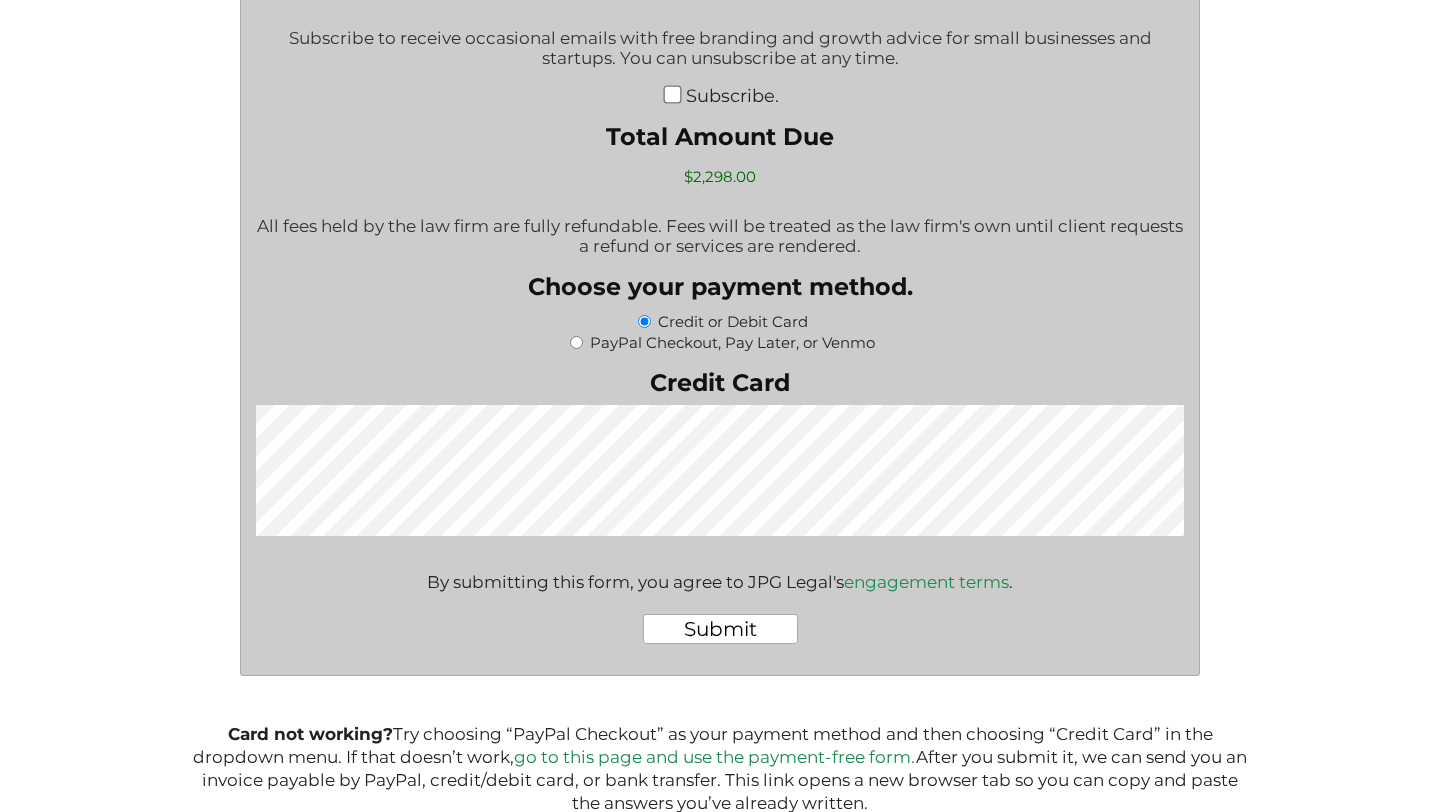 scroll, scrollTop: 3660, scrollLeft: 0, axis: vertical 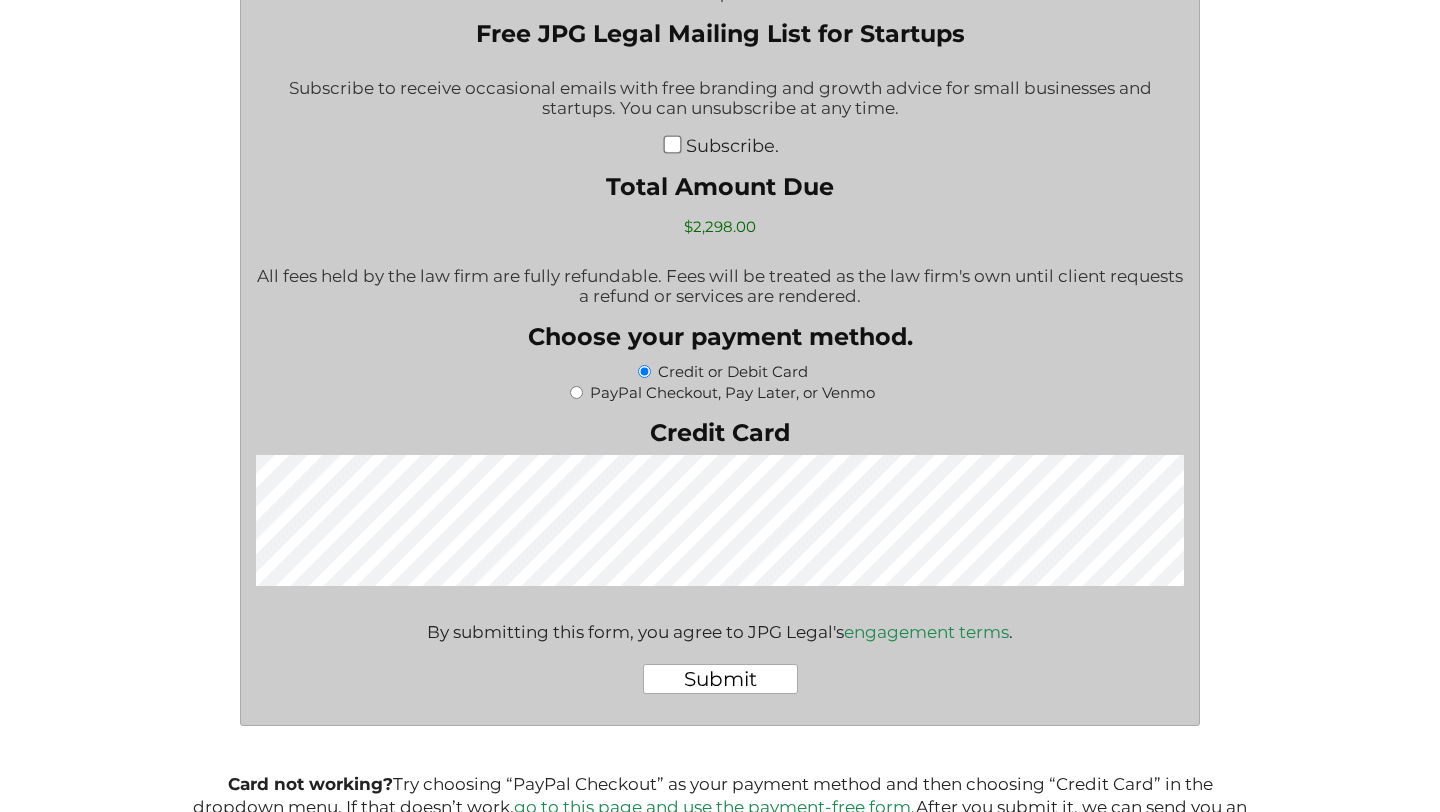 type on "I’m inquiring about assistance with reapplying for my previous U.S. trademark, “WOWNECT”, which I owned under two past USPTO filings (Serial Nos. 90470248 and 98633279).
Both filings are currently listed as abandoned, and I’m looking to re-register the brand with expanded goods/services coverage (Classes 5,9,3,12)
We intend to sell PPE( personal protective equipment), Ultrasound gel, cosmetic gels, Perfumes, Vaginal Lubricants, Vehicle parts, and Electronic equipment on Amazon for now." 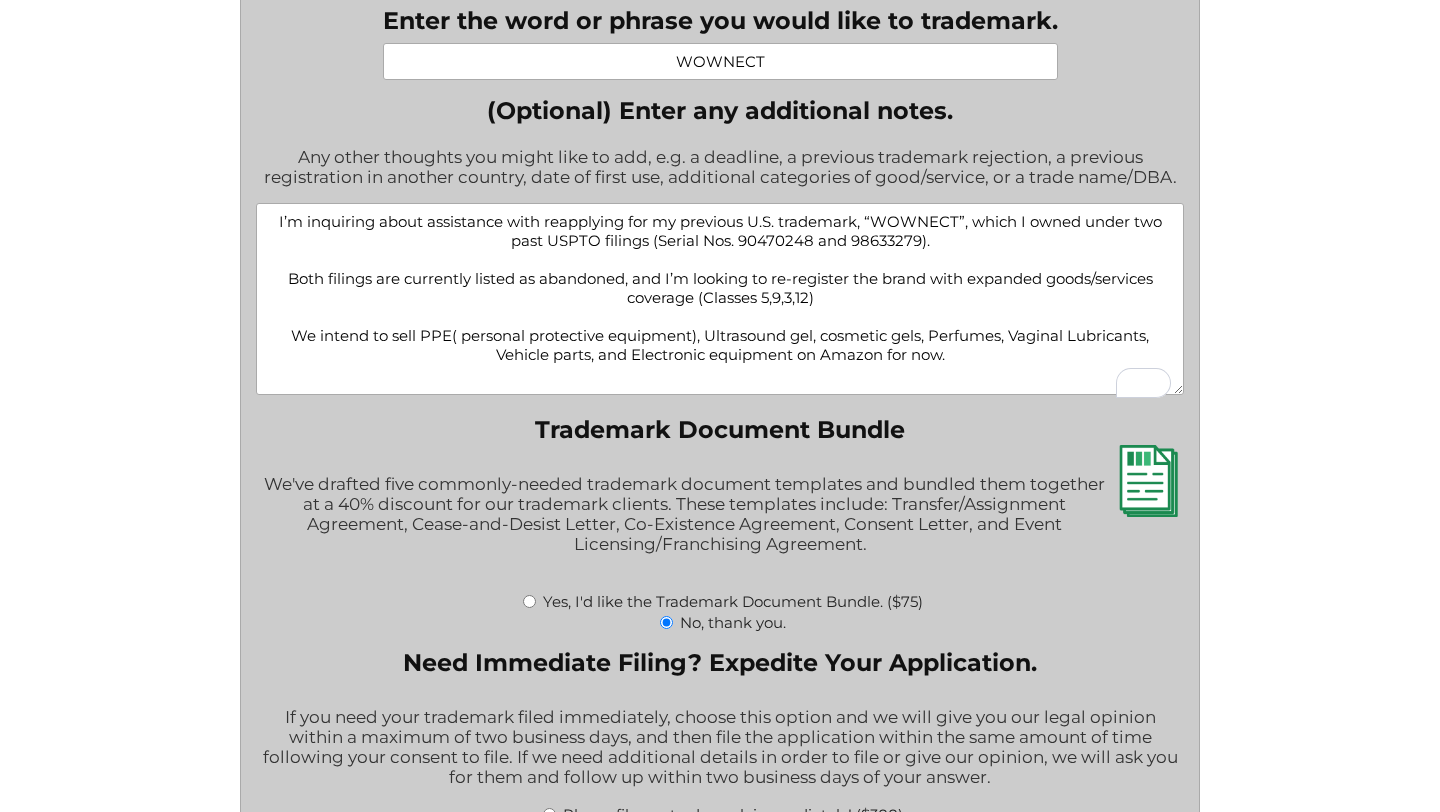 scroll, scrollTop: 2658, scrollLeft: 0, axis: vertical 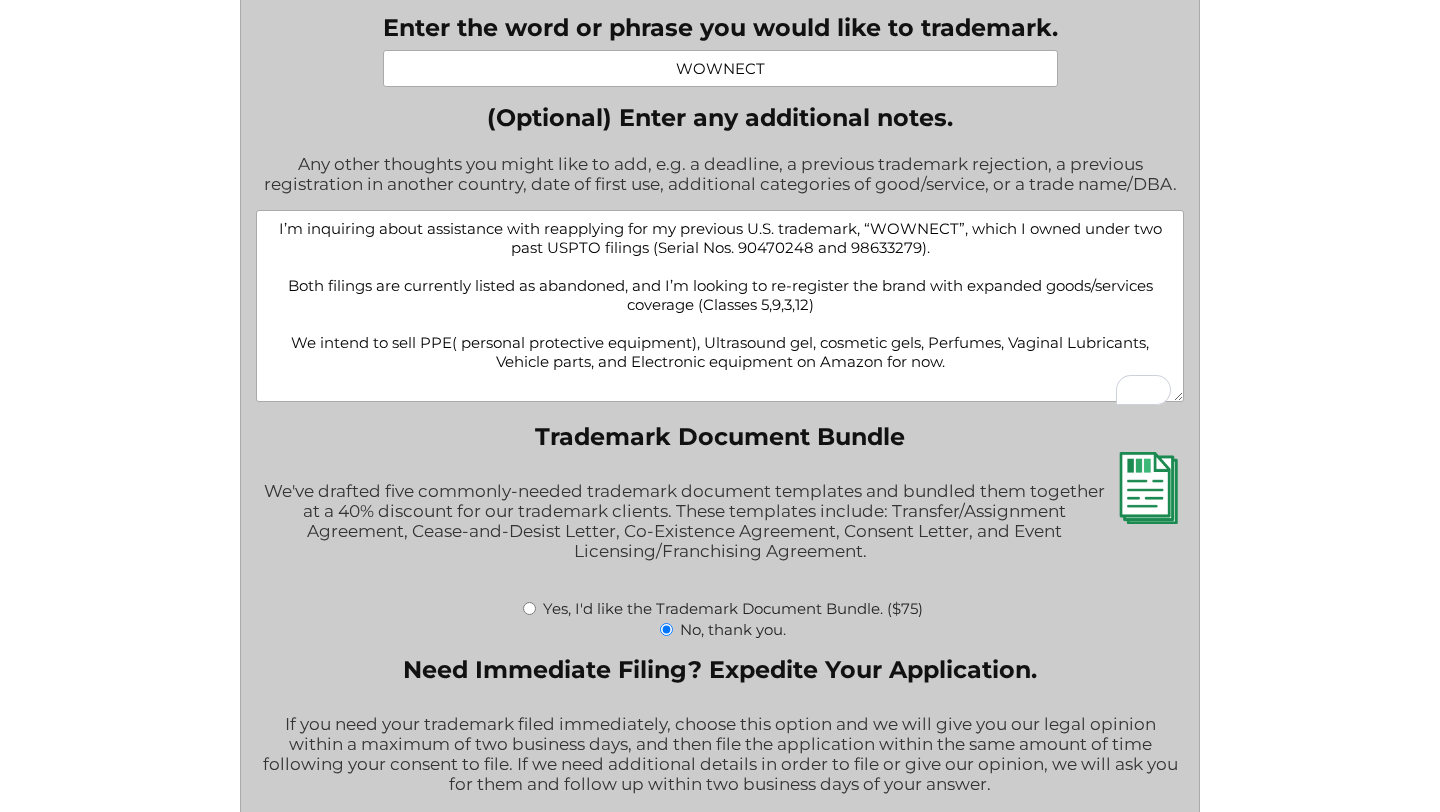 click on "I’m inquiring about assistance with reapplying for my previous U.S. trademark, “WOWNECT”, which I owned under two past USPTO filings (Serial Nos. 90470248 and 98633279).
Both filings are currently listed as abandoned, and I’m looking to re-register the brand with expanded goods/services coverage (Classes 5,9,3,12)
We intend to sell PPE( personal protective equipment), Ultrasound gel, cosmetic gels, Perfumes, Vaginal Lubricants, Vehicle parts, and Electronic equipment on Amazon for now." at bounding box center [719, 306] 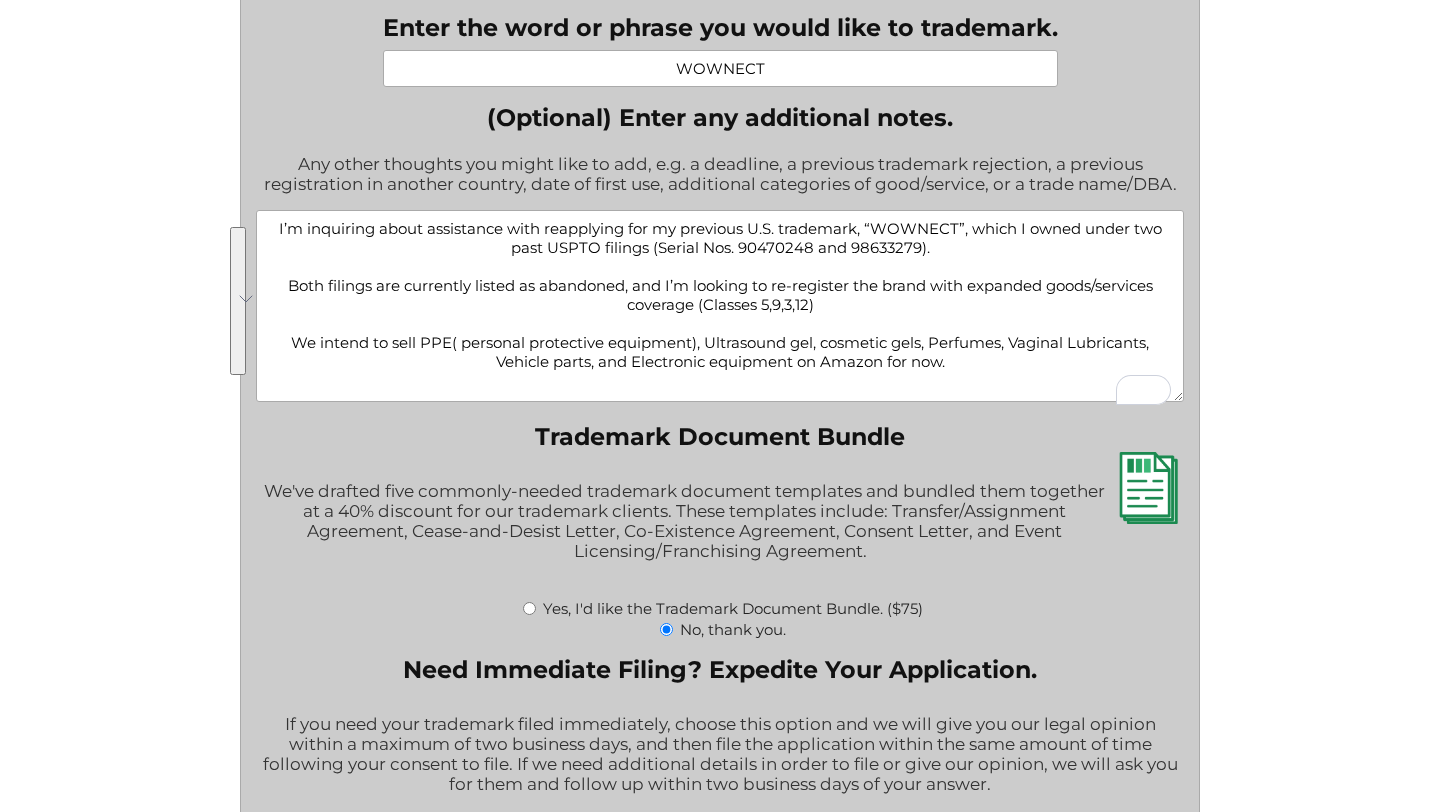 click on "We've drafted five commonly-needed trademark document templates and bundled them together at a 40% discount for our trademark clients. These templates include: Transfer/Assignment Agreement, Cease-and-Desist Letter, Co-Existence Agreement, Consent Letter, and Event Licensing/Franchising Agreement." at bounding box center [719, 532] 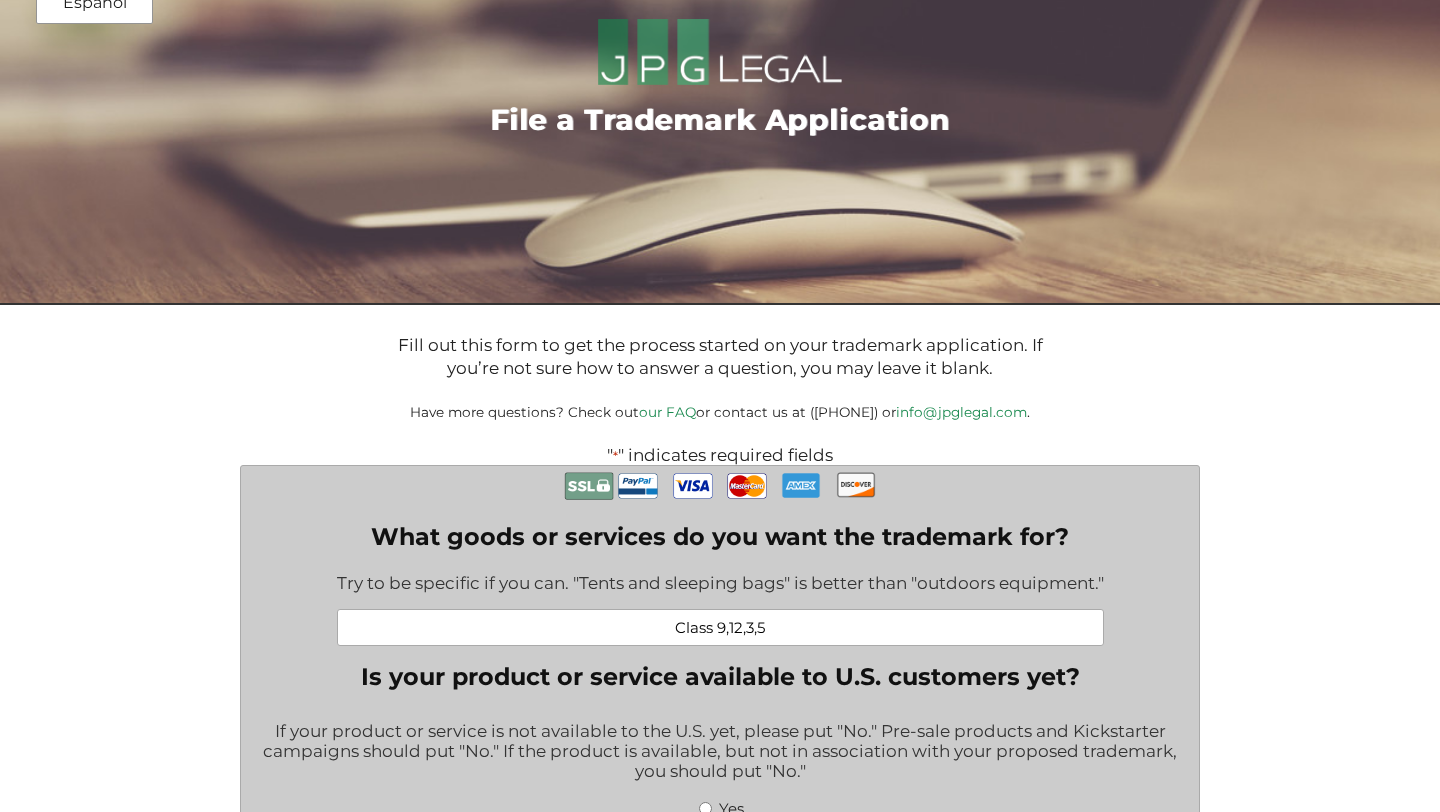 scroll, scrollTop: 70, scrollLeft: 0, axis: vertical 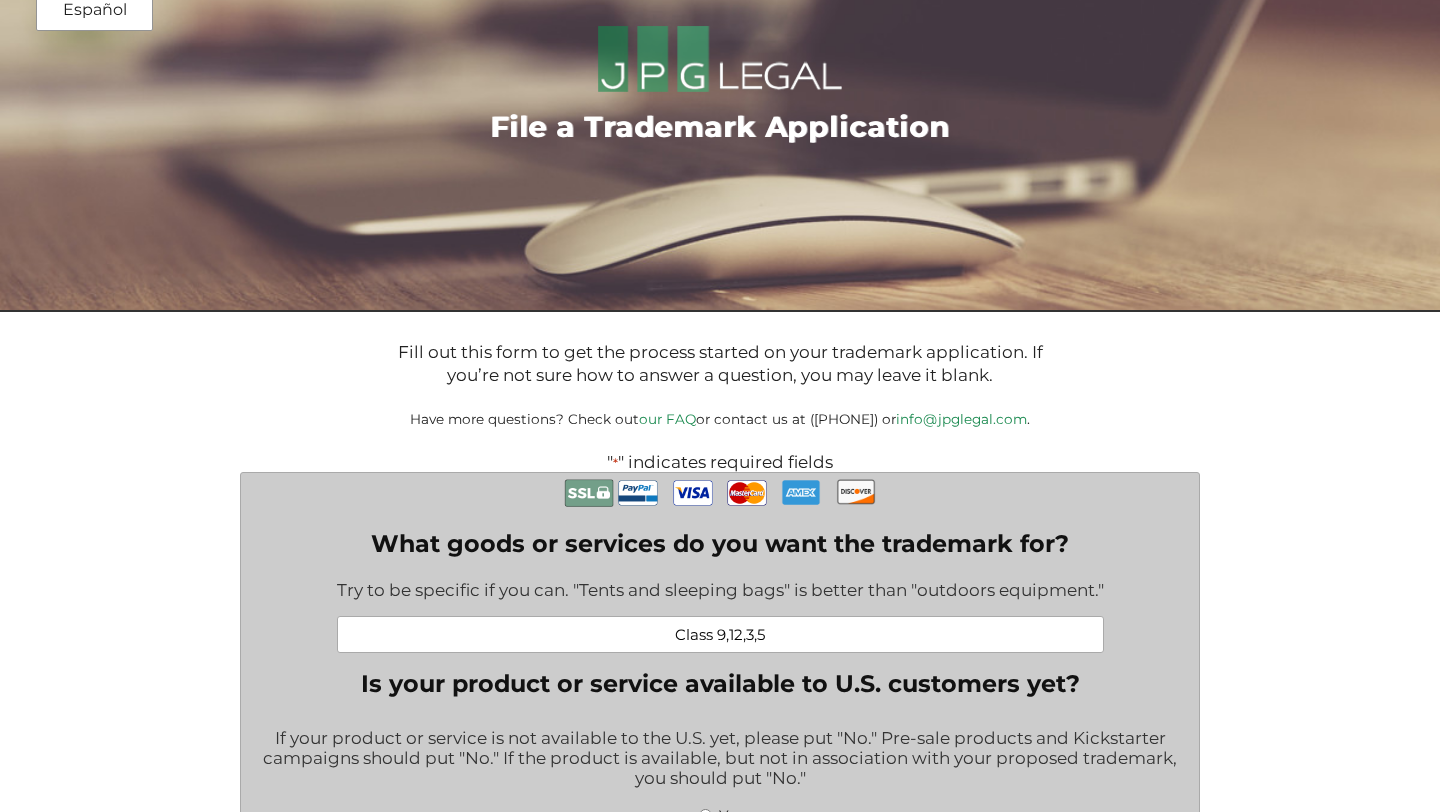 click on "" * " indicates required fields
What goods or services do you want the trademark for? Try to be specific if you can. "Tents and sleeping bags" is better than "outdoors equipment." Class 9,12,3,5 Is your product or service available to U.S. customers yet? If your product or service is not available to the U.S. yet, please put "No." Pre-sale products and Kickstarter campaigns should put "No." If the product is available, but not in association with your proposed trademark, you should put "No."
Yes.
No.
I'm not sure.
Are you filing for your trademark as an individual person(s) or as a business entity?
Filing as one or more individual persons.
Filing as a business entity.
If you haven't formed a business entity yet, but you plan to later, choose "individual person(s)."" at bounding box center (720, 2384) 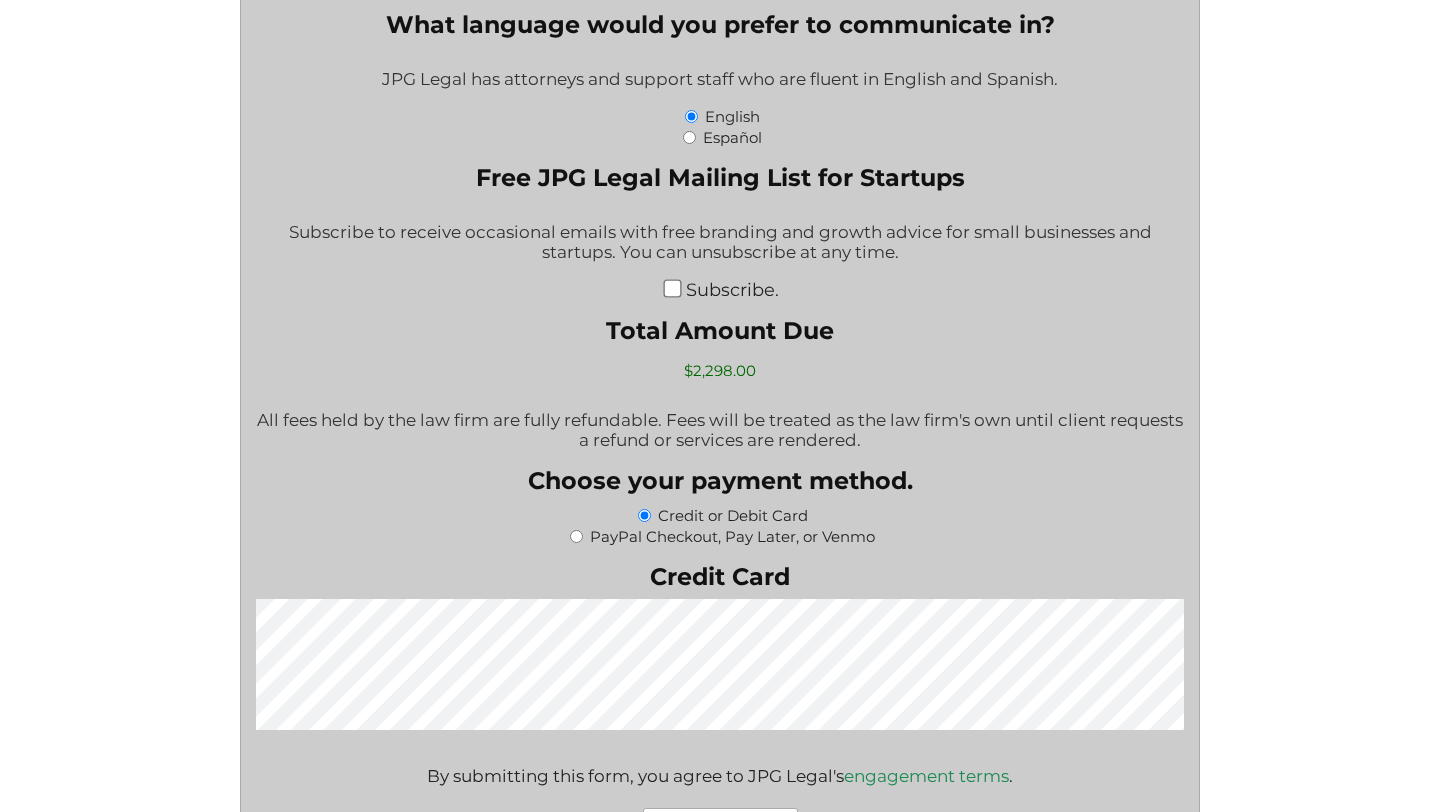 scroll, scrollTop: 3824, scrollLeft: 0, axis: vertical 